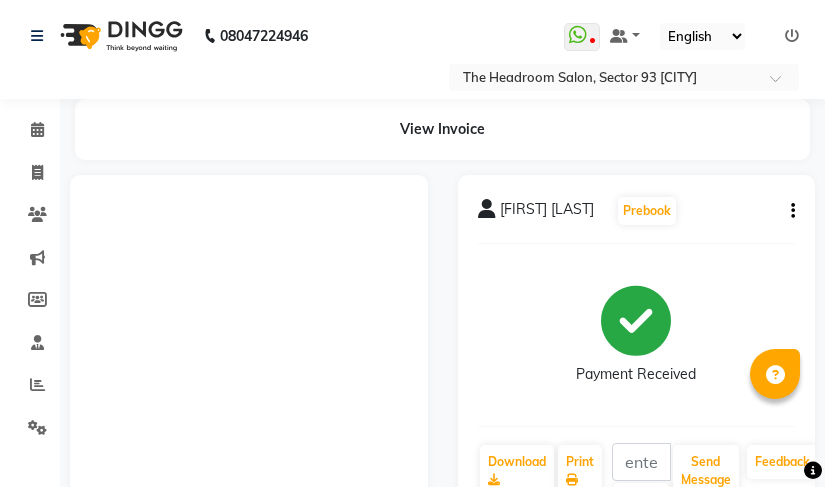 scroll, scrollTop: 0, scrollLeft: 0, axis: both 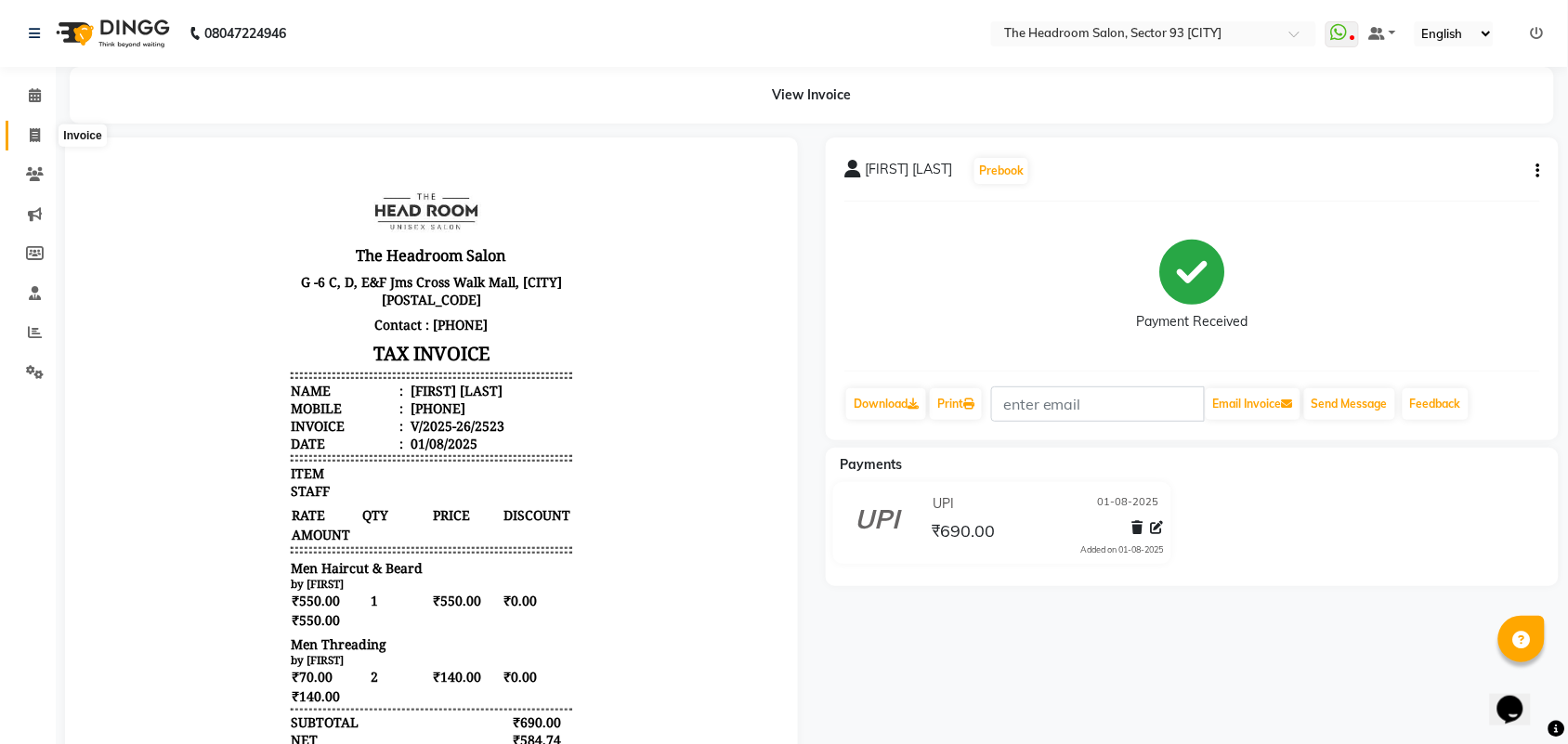 click 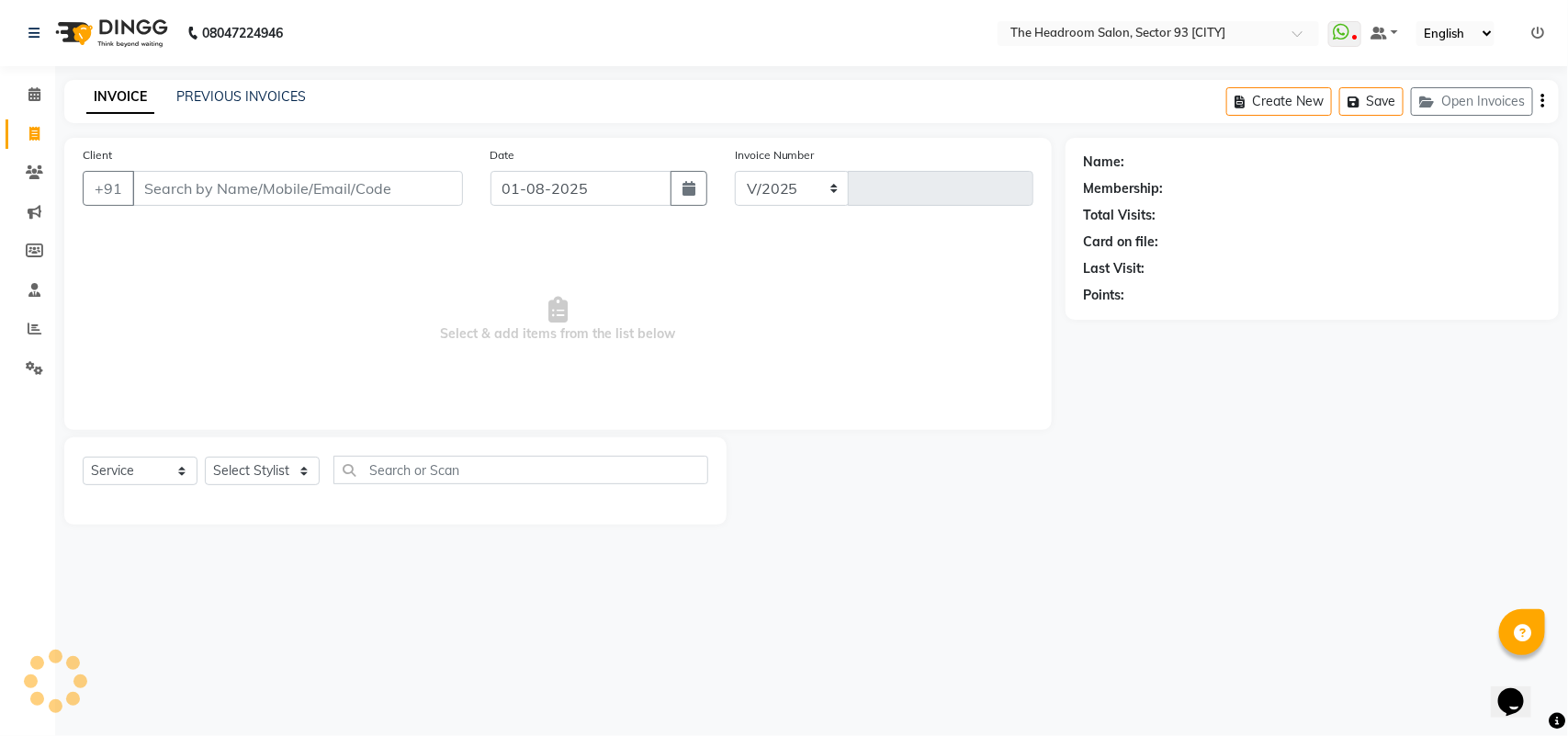 select on "6933" 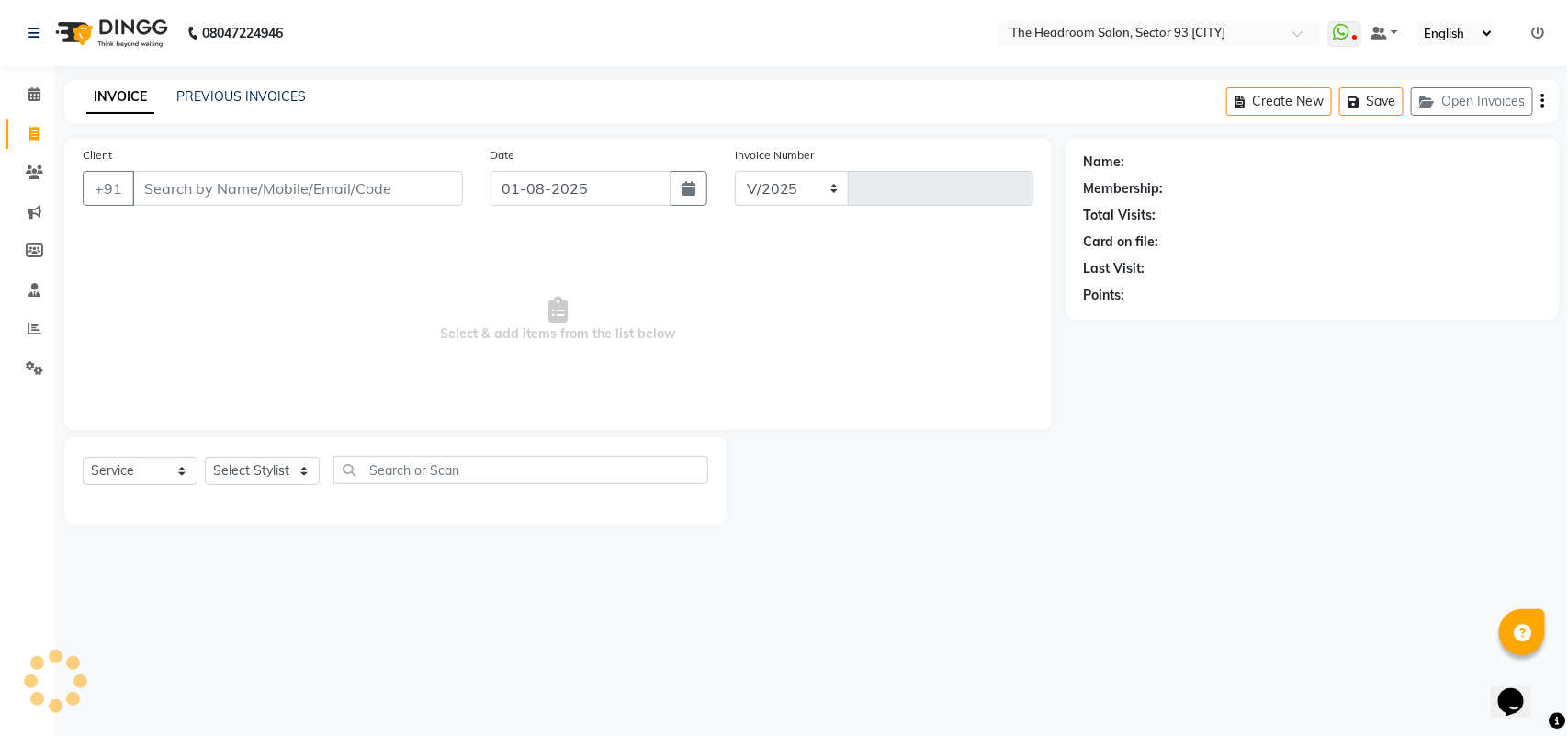 type on "2524" 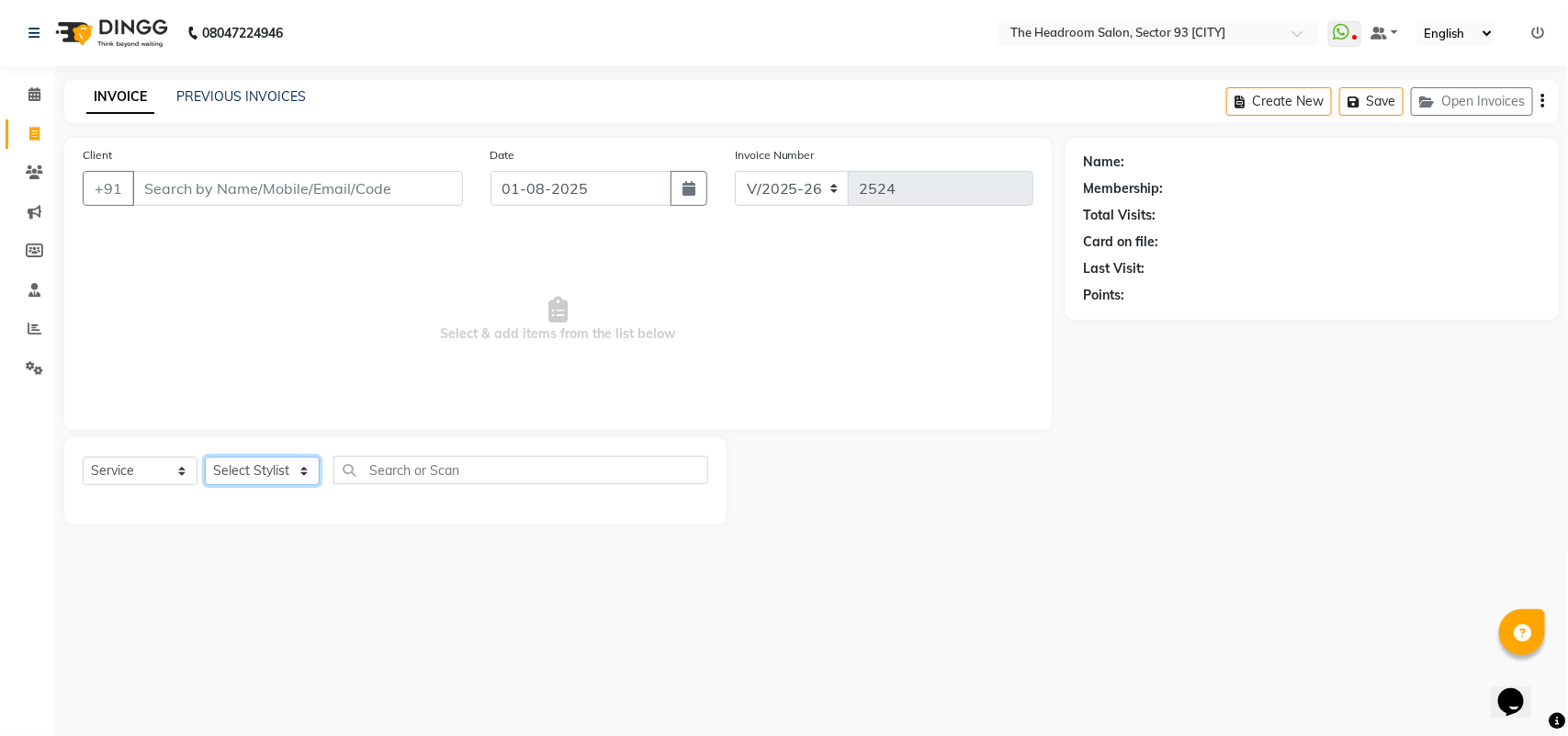 click on "Select Stylist" 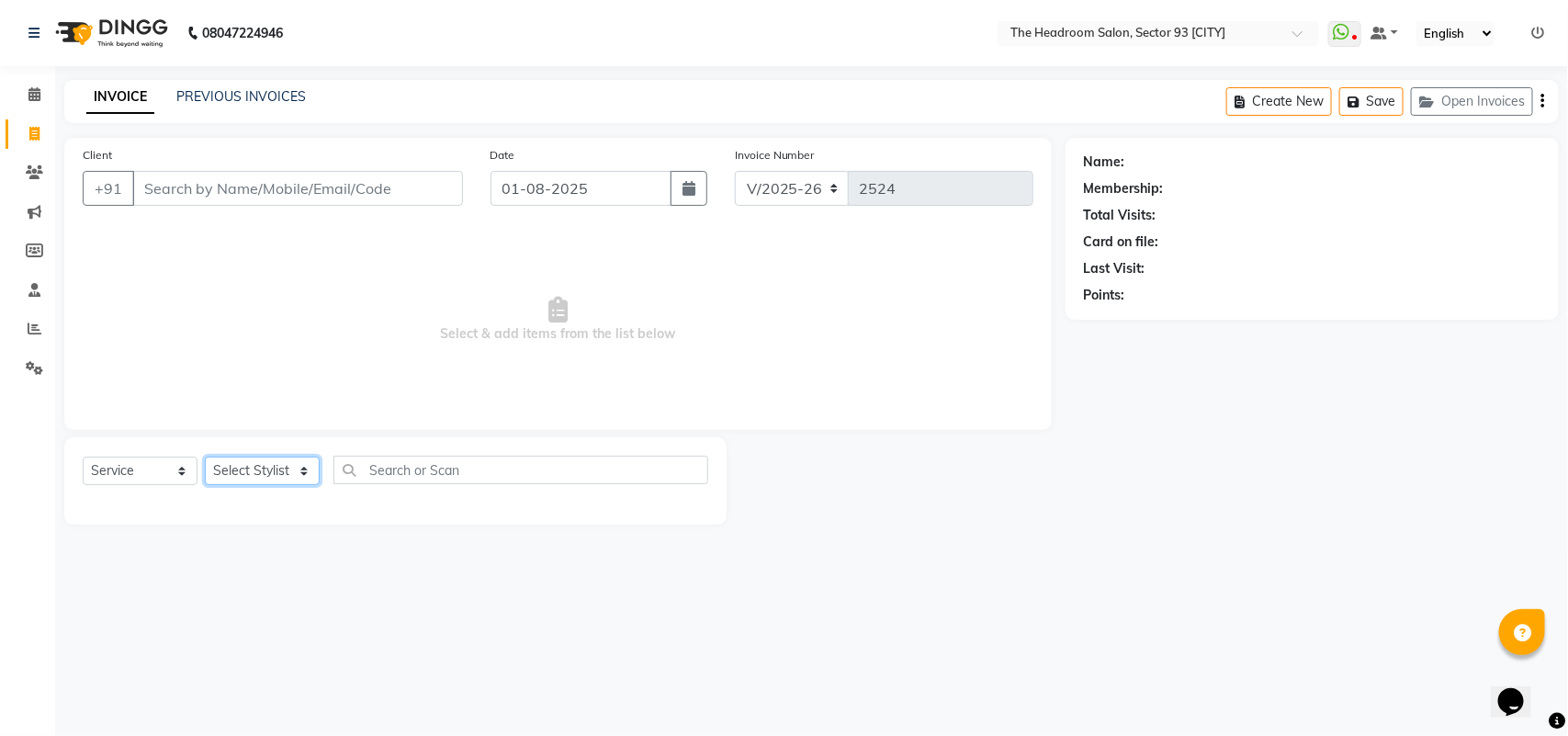 click on "Select Stylist [FIRST] [FIRST] [FIRST] [FIRST] [FIRST] [FIRST] Manager [FIRST] [FIRST] [FIRST] [FIRST] [FIRST] [FIRST] [FIRST]" 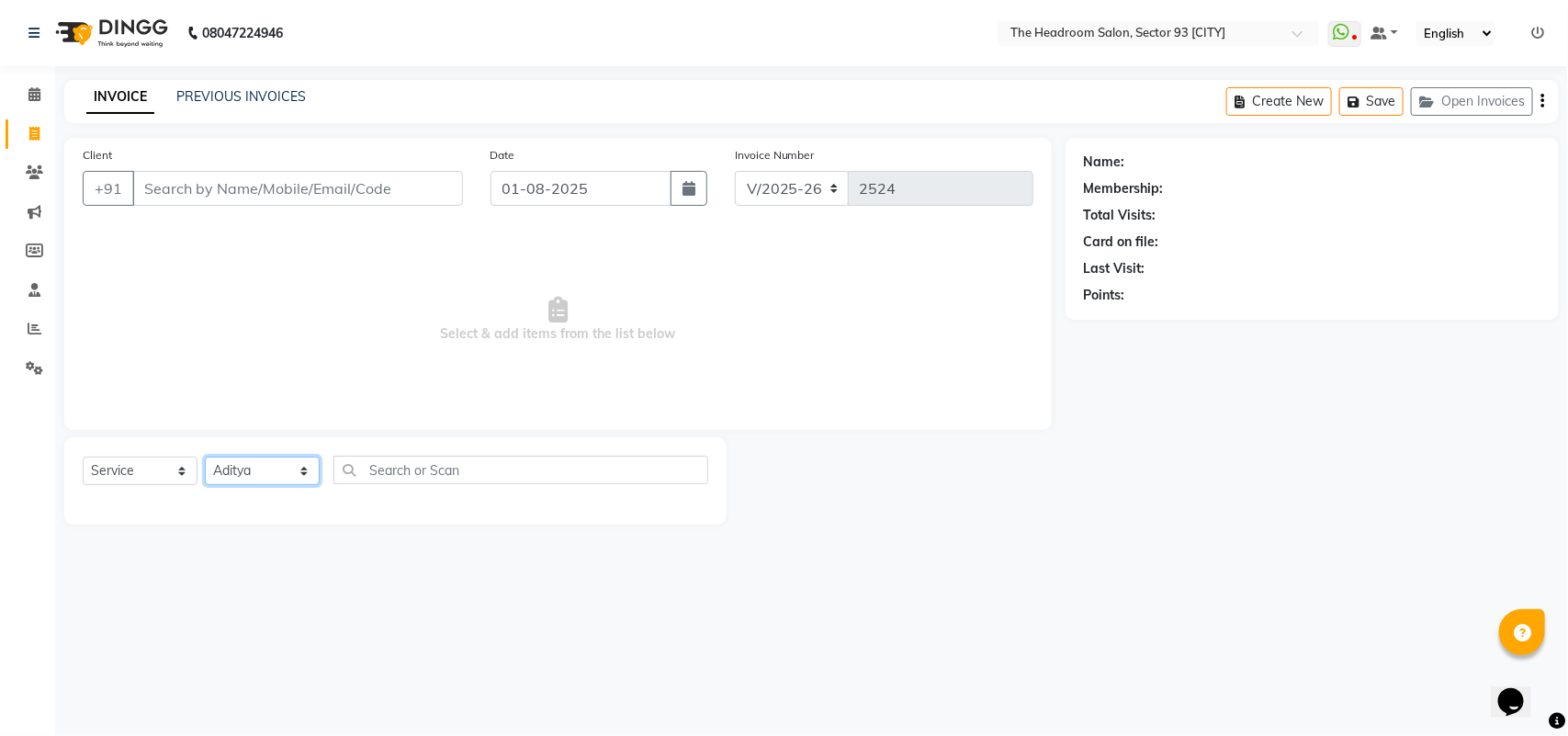 click on "Select Stylist [FIRST] [FIRST] [FIRST] [FIRST] [FIRST] [FIRST] Manager [FIRST] [FIRST] [FIRST] [FIRST] [FIRST] [FIRST] [FIRST]" 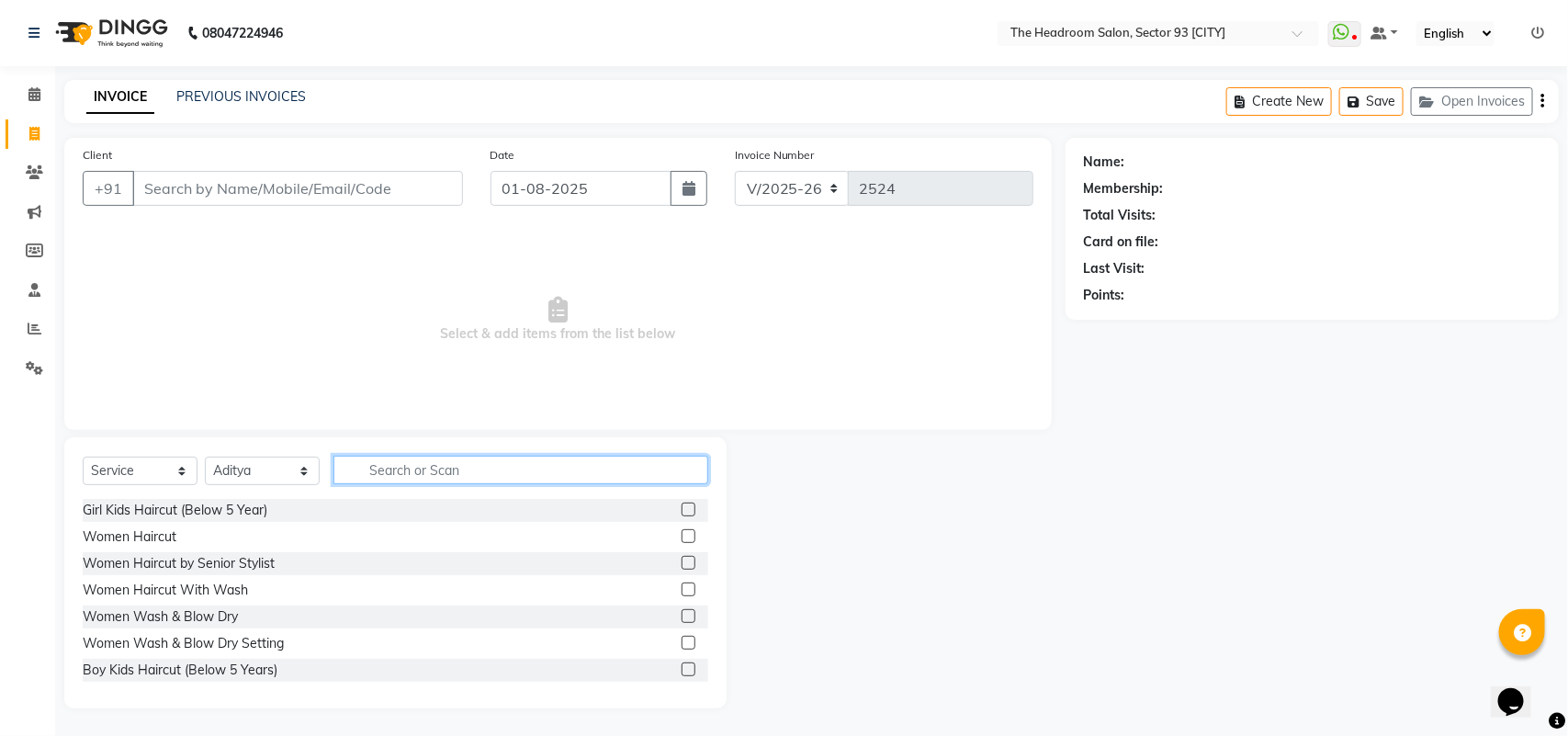 click 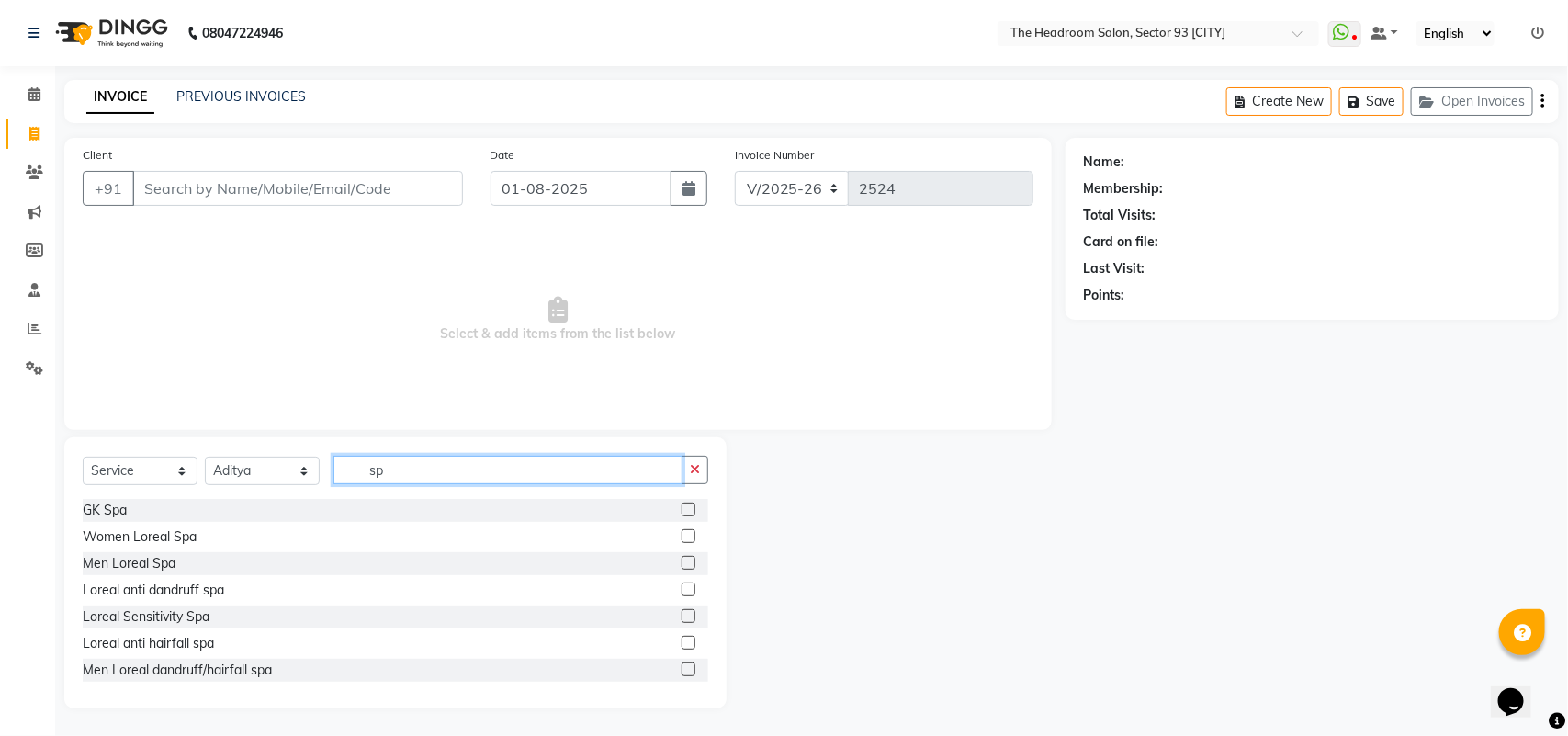 type on "sp" 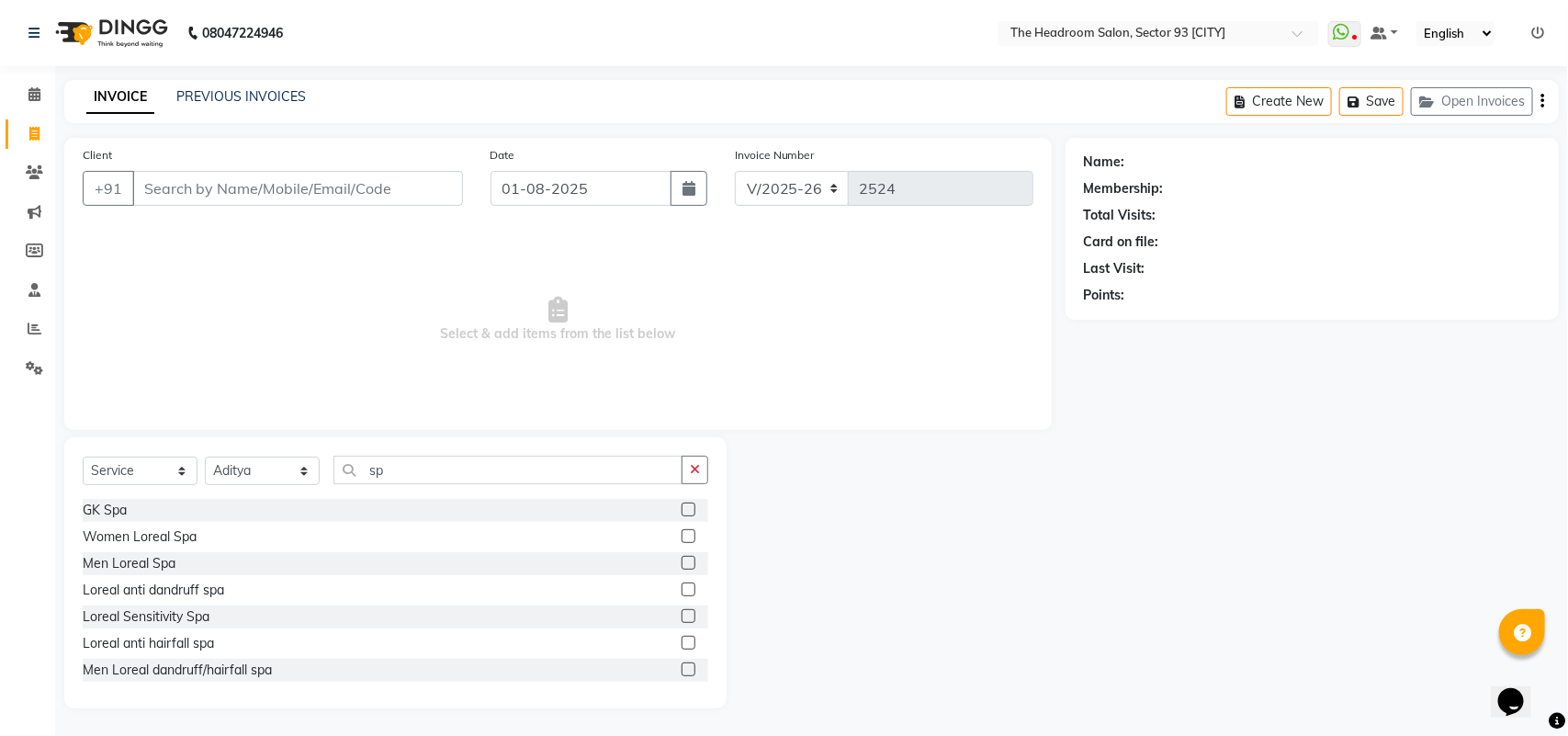 click 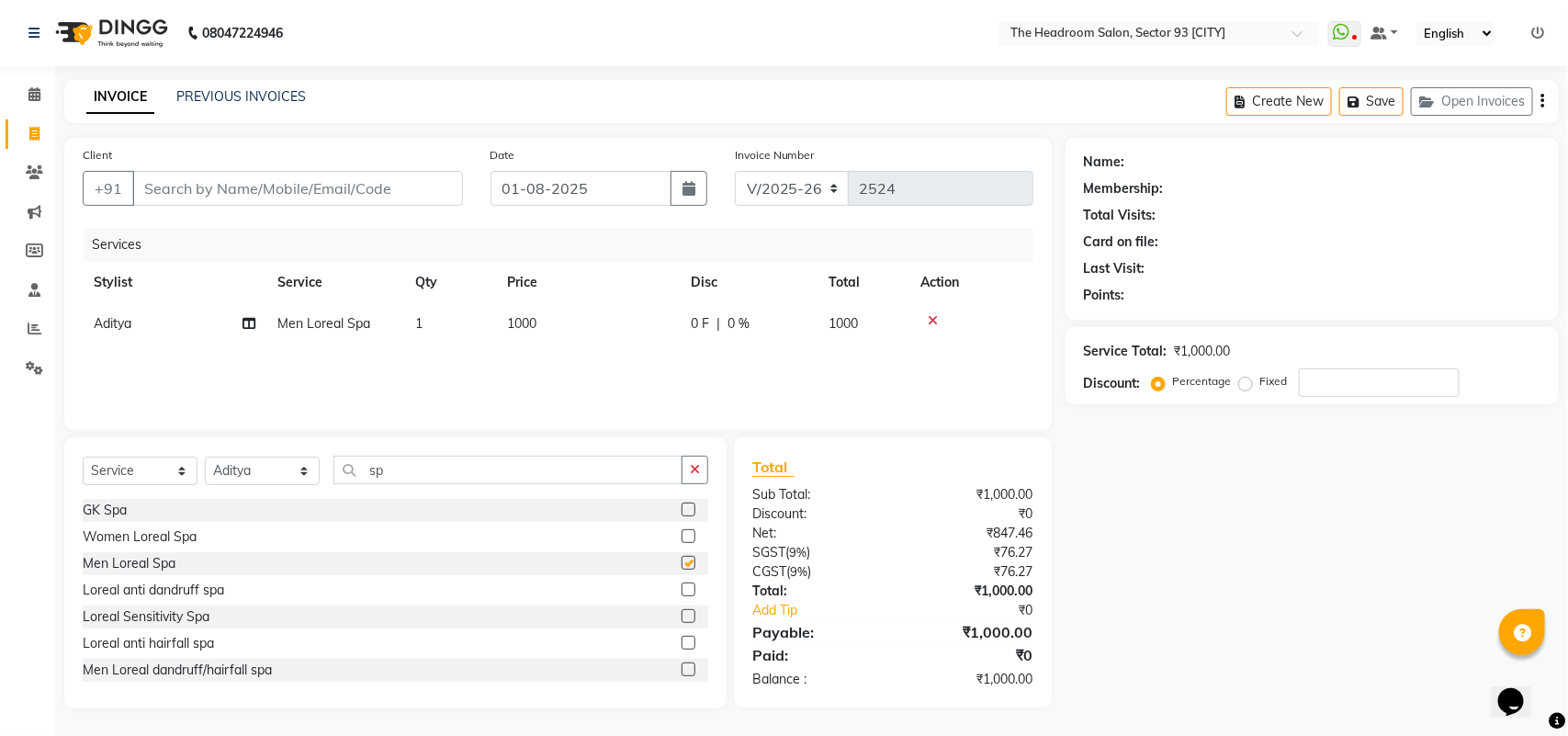 checkbox on "false" 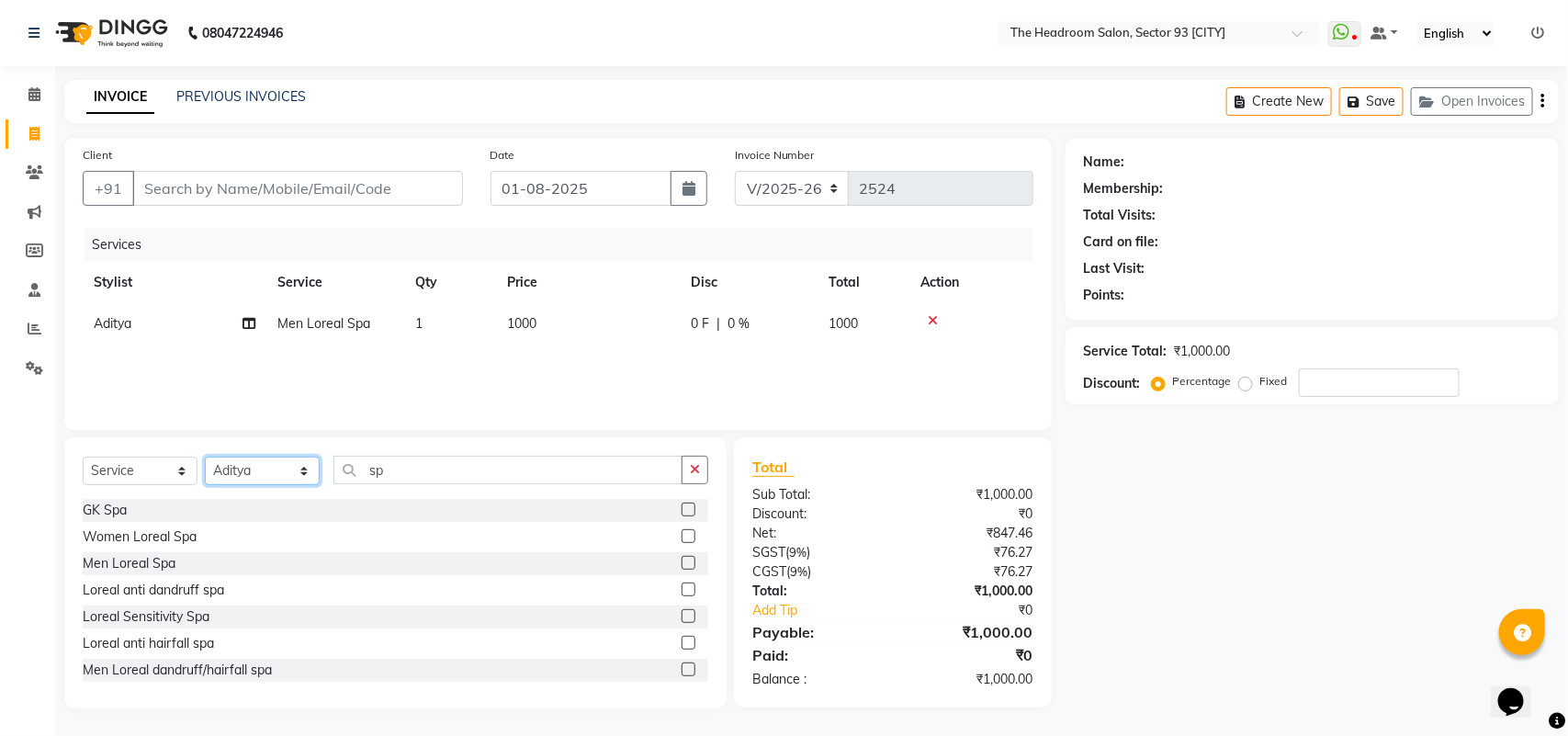 click on "Select Stylist [FIRST] [FIRST] [FIRST] [FIRST] [FIRST] [FIRST] Manager [FIRST] [FIRST] [FIRST] [FIRST] [FIRST] [FIRST] [FIRST]" 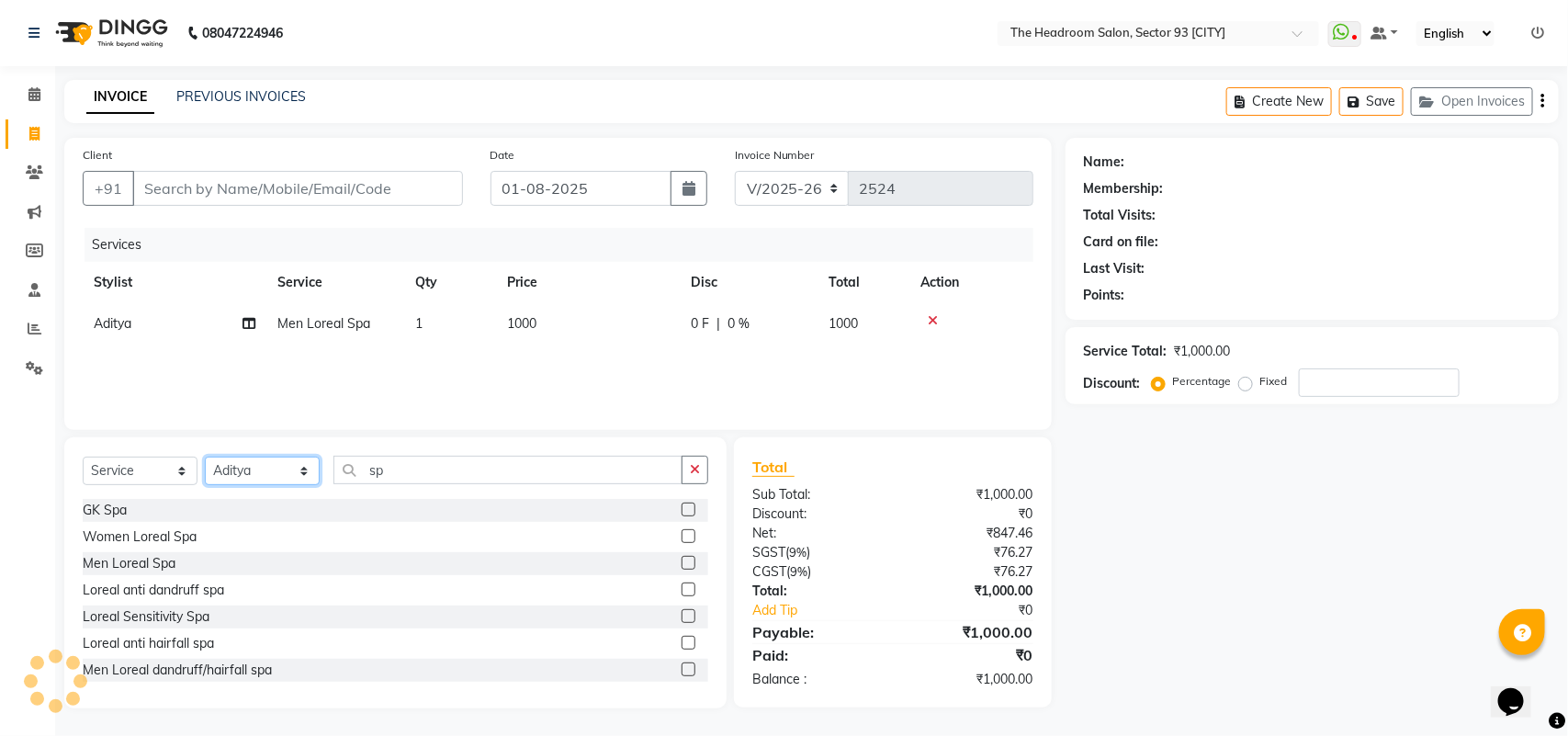 select on "59608" 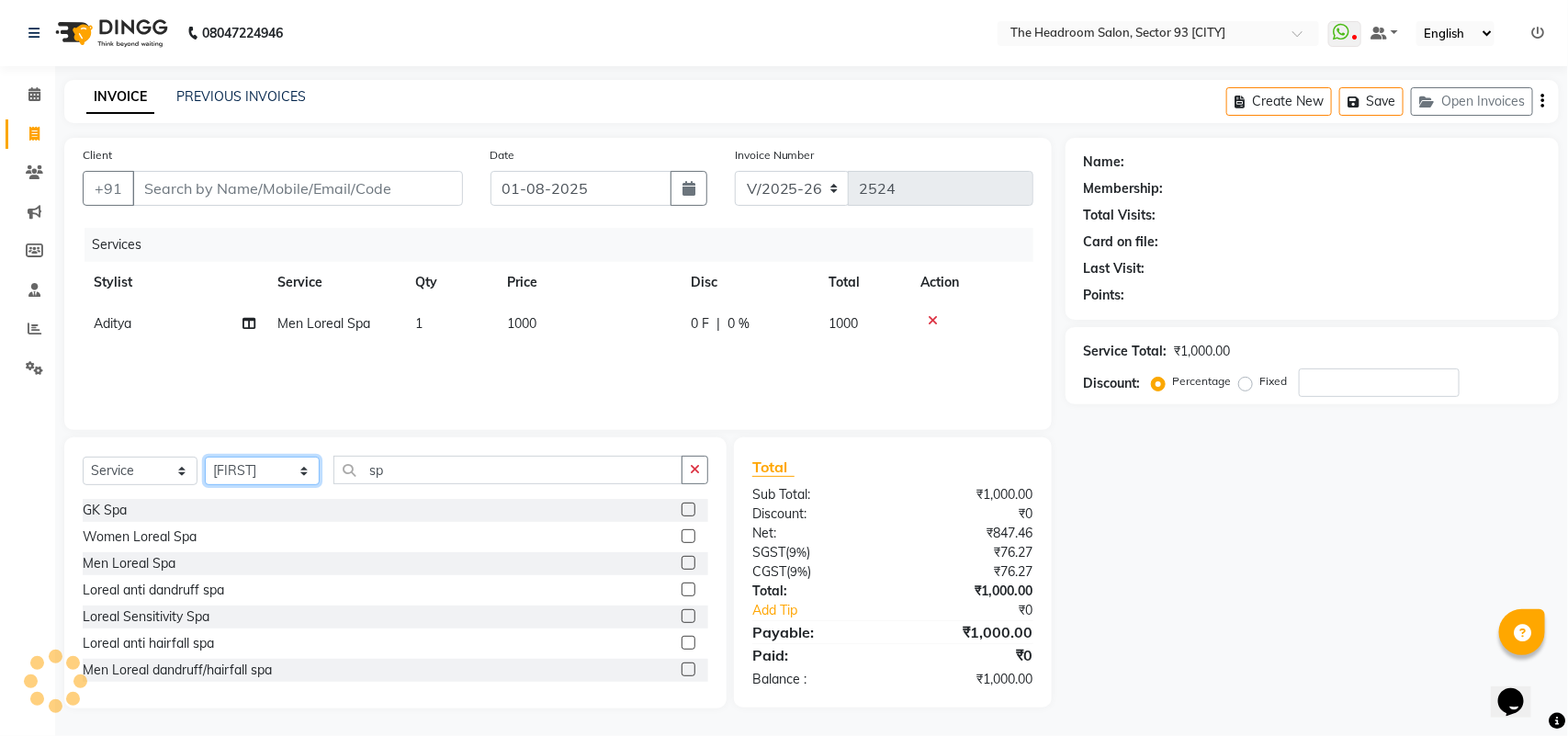 click on "Select Stylist [FIRST] [FIRST] [FIRST] [FIRST] [FIRST] [FIRST] Manager [FIRST] [FIRST] [FIRST] [FIRST] [FIRST] [FIRST] [FIRST]" 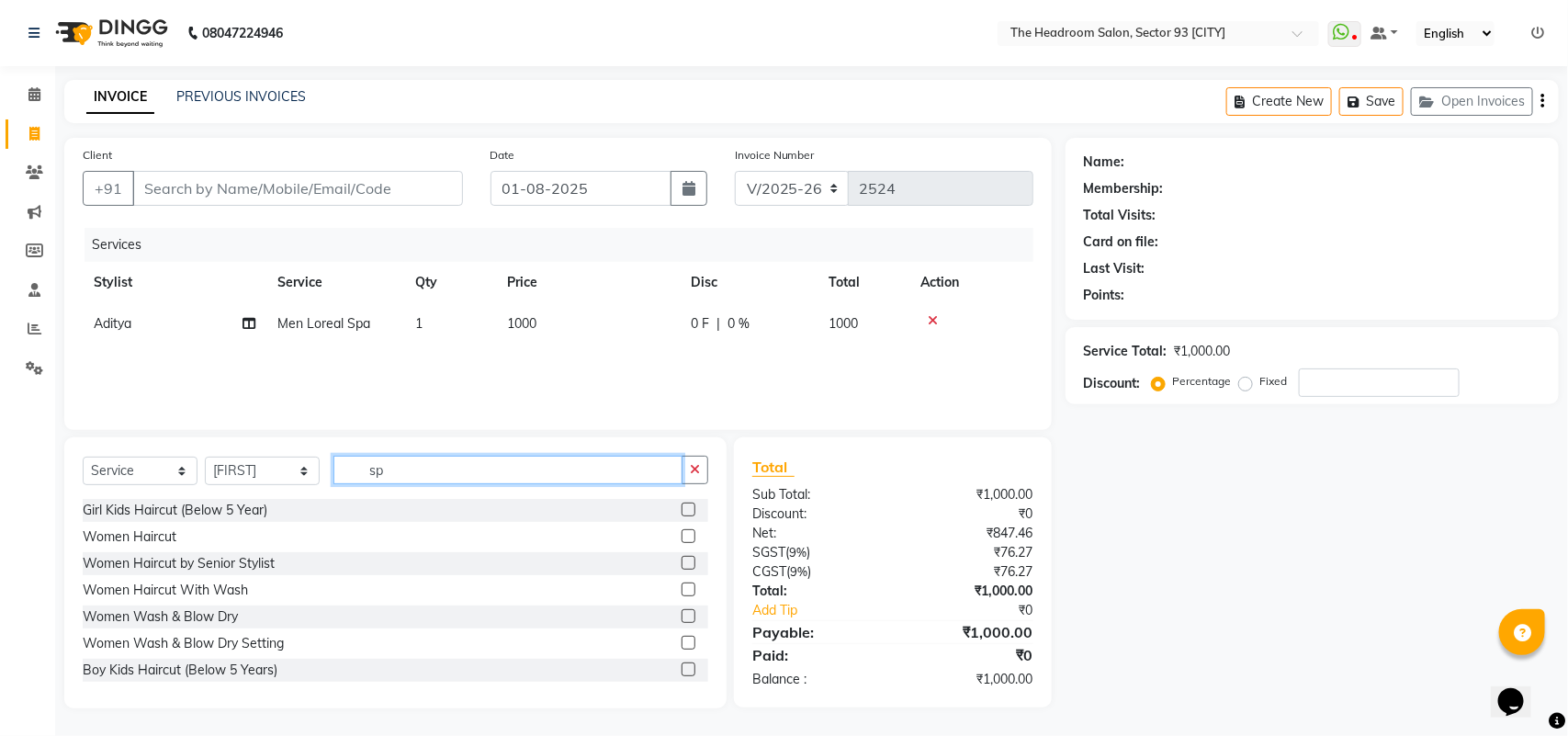 click on "sp" 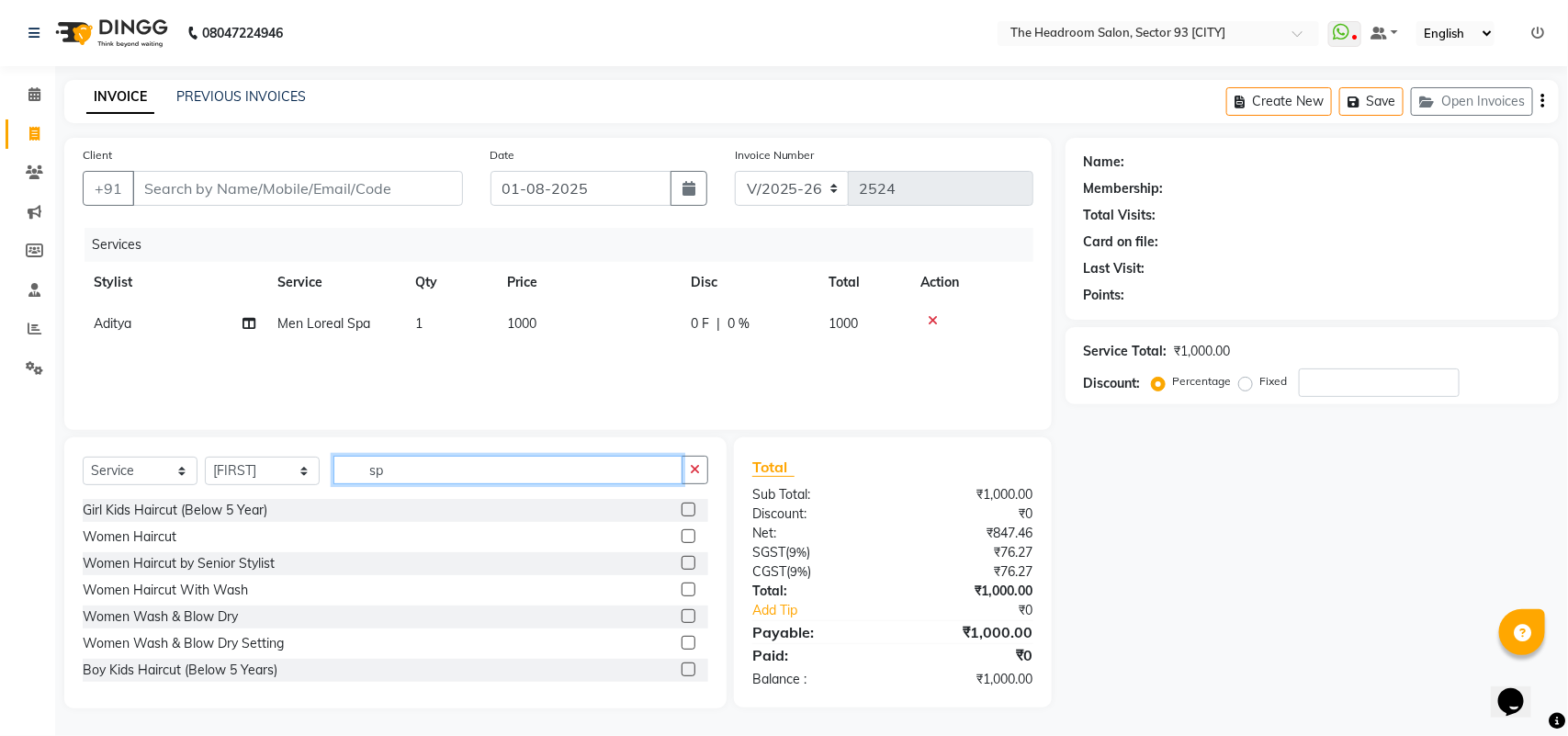 type on "s" 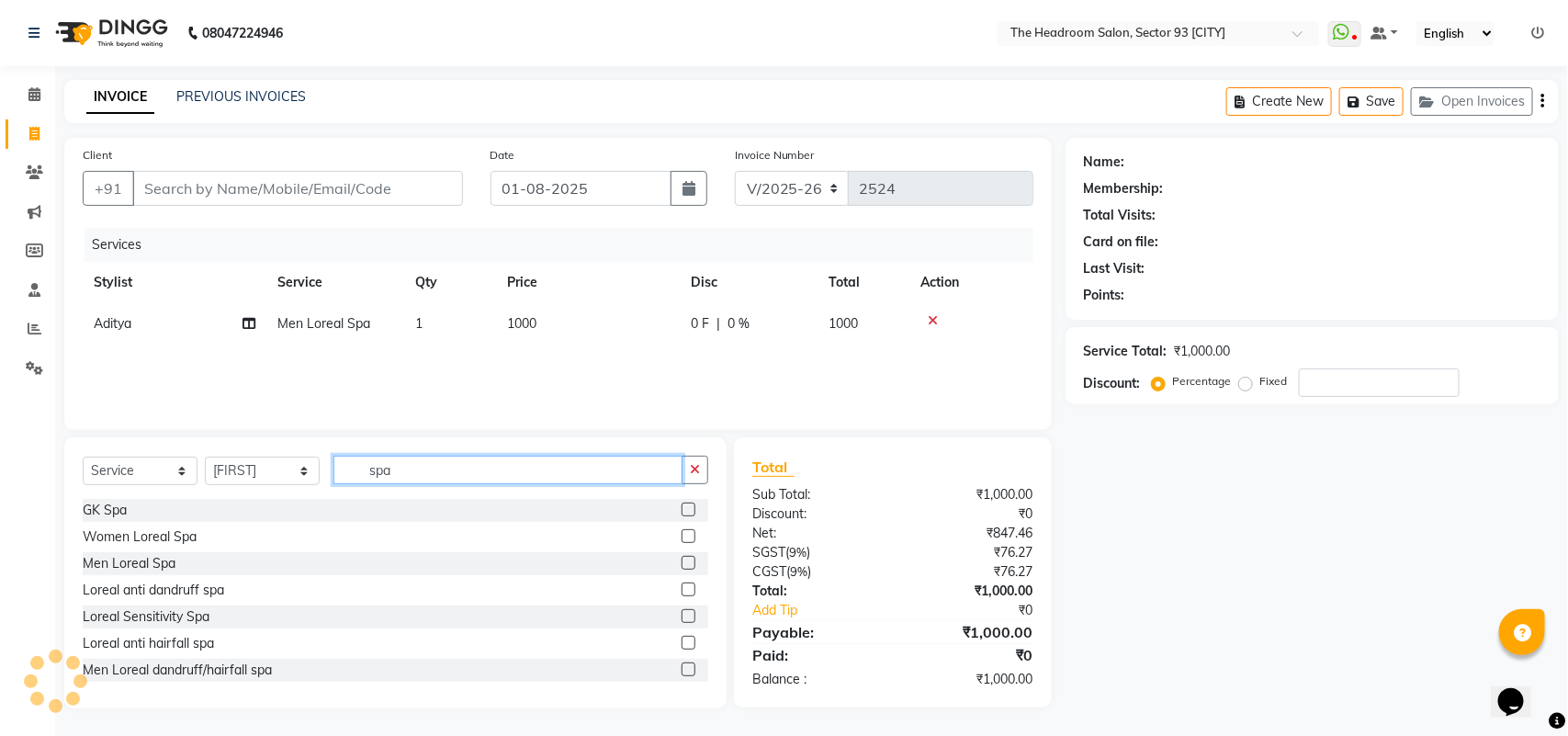 type on "spa" 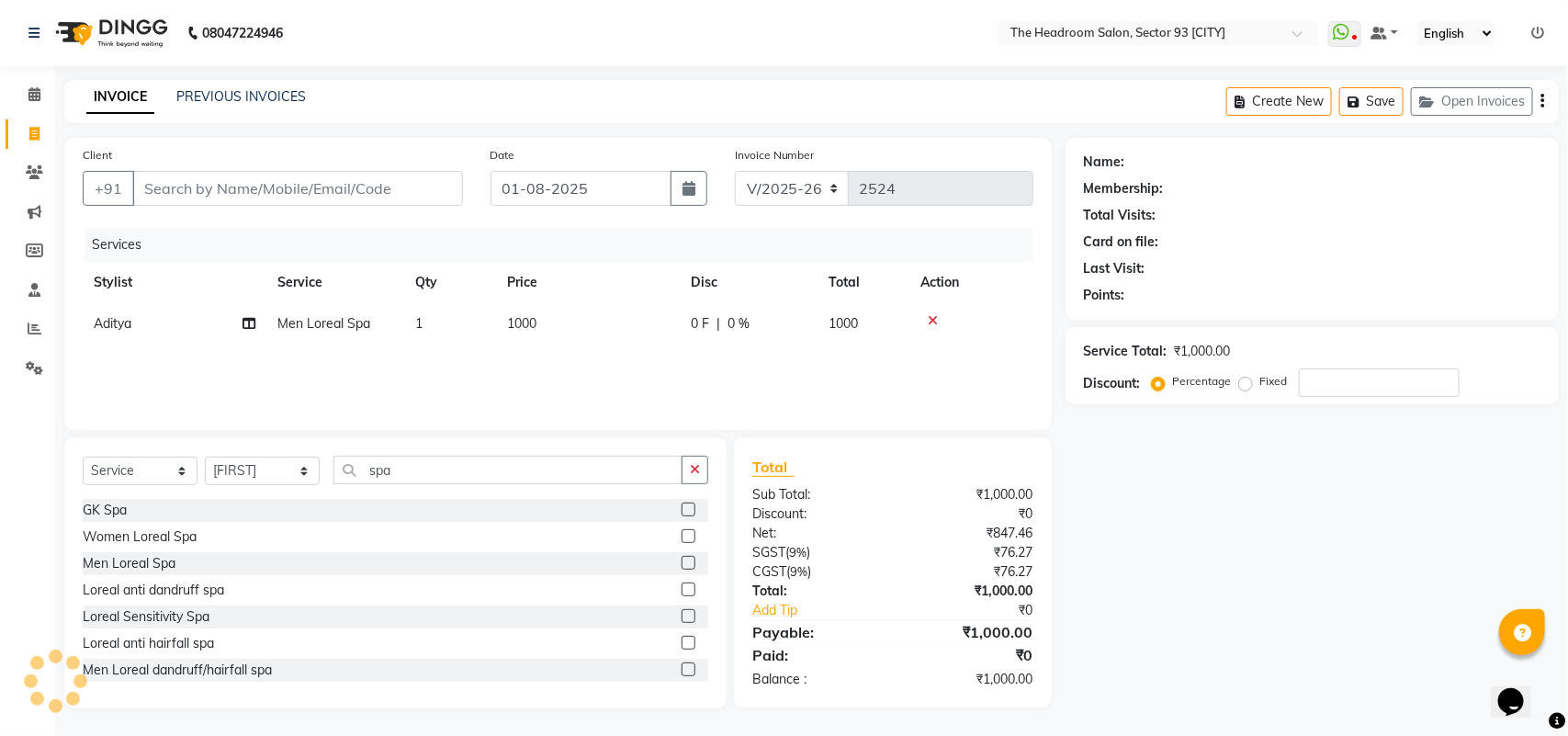 click 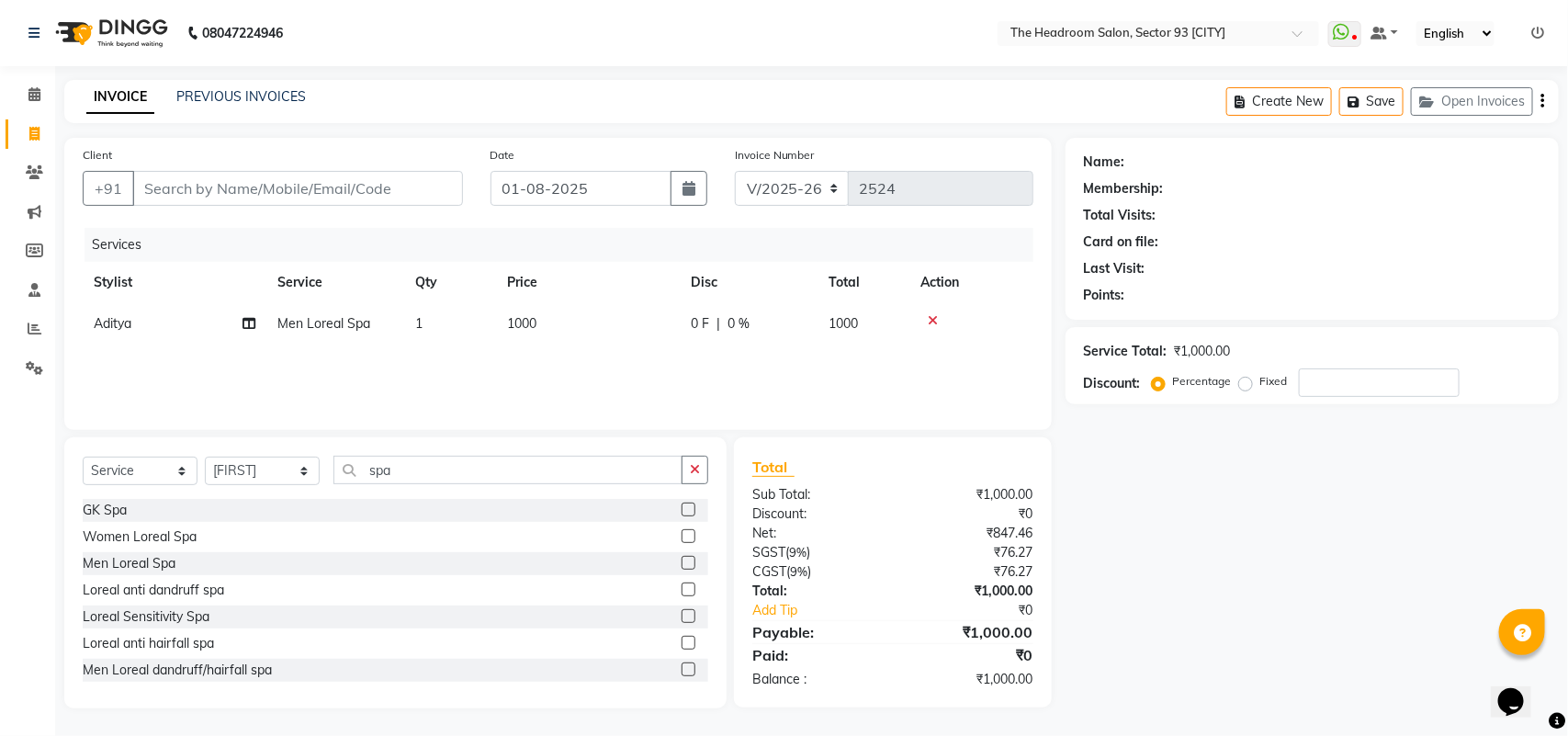 click 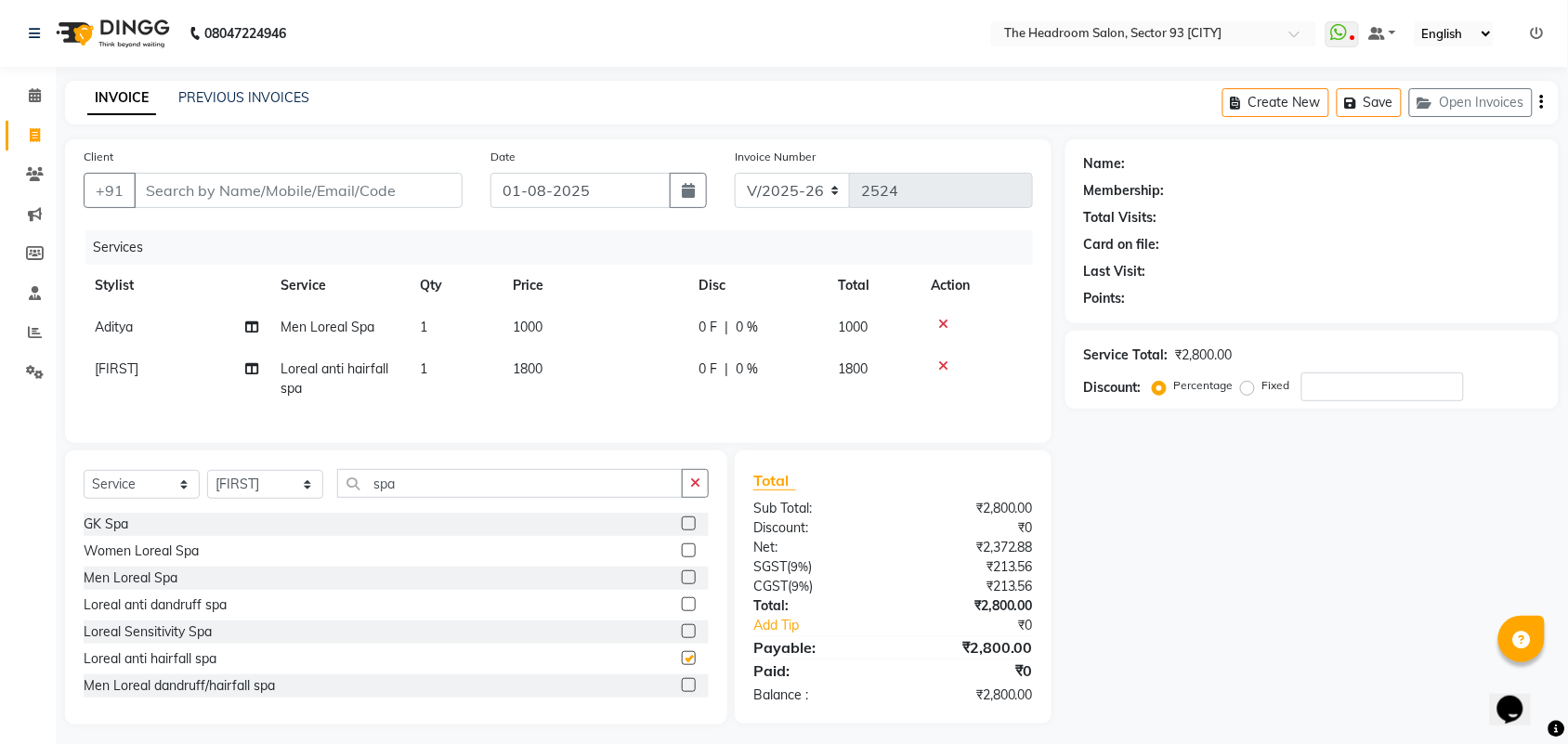 checkbox on "false" 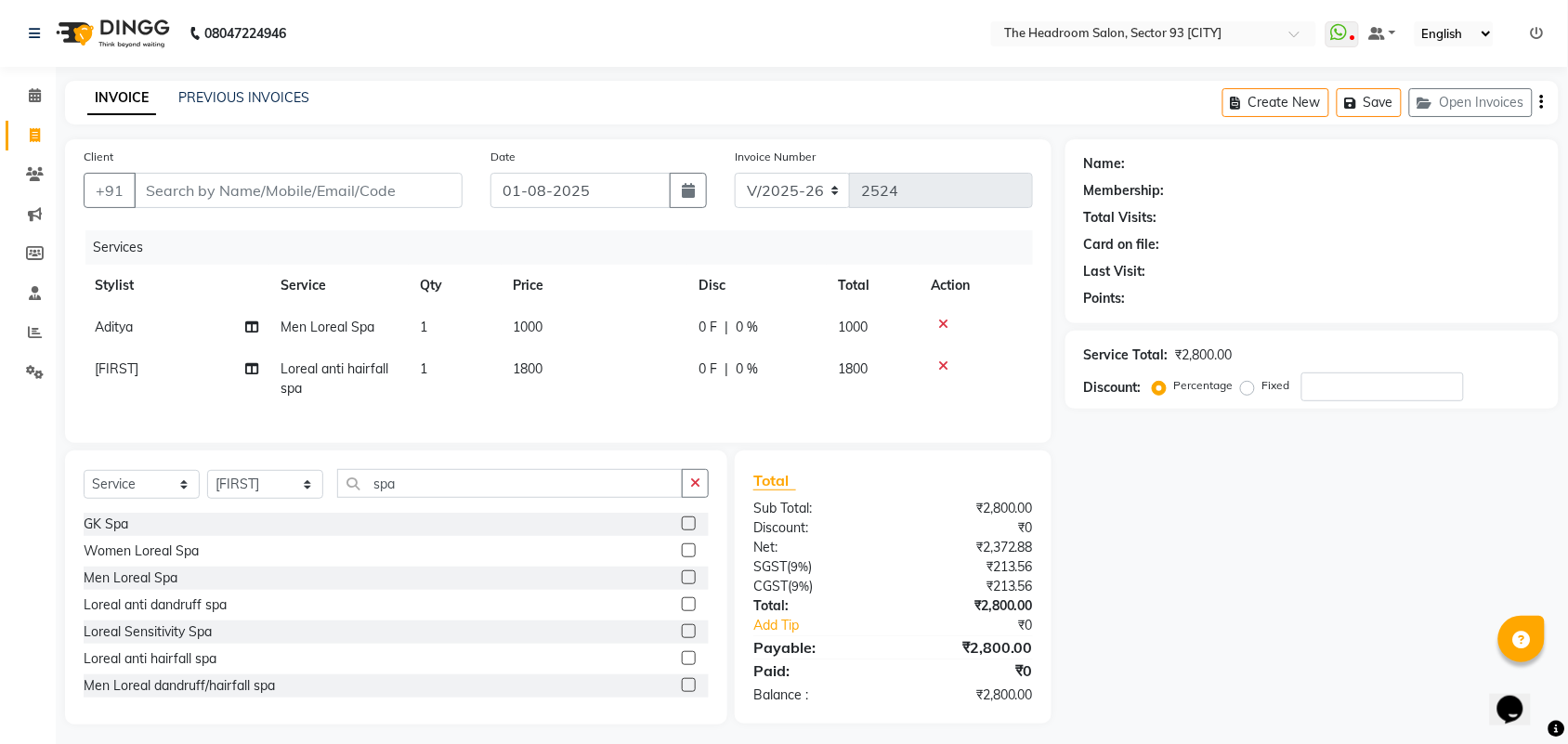 click 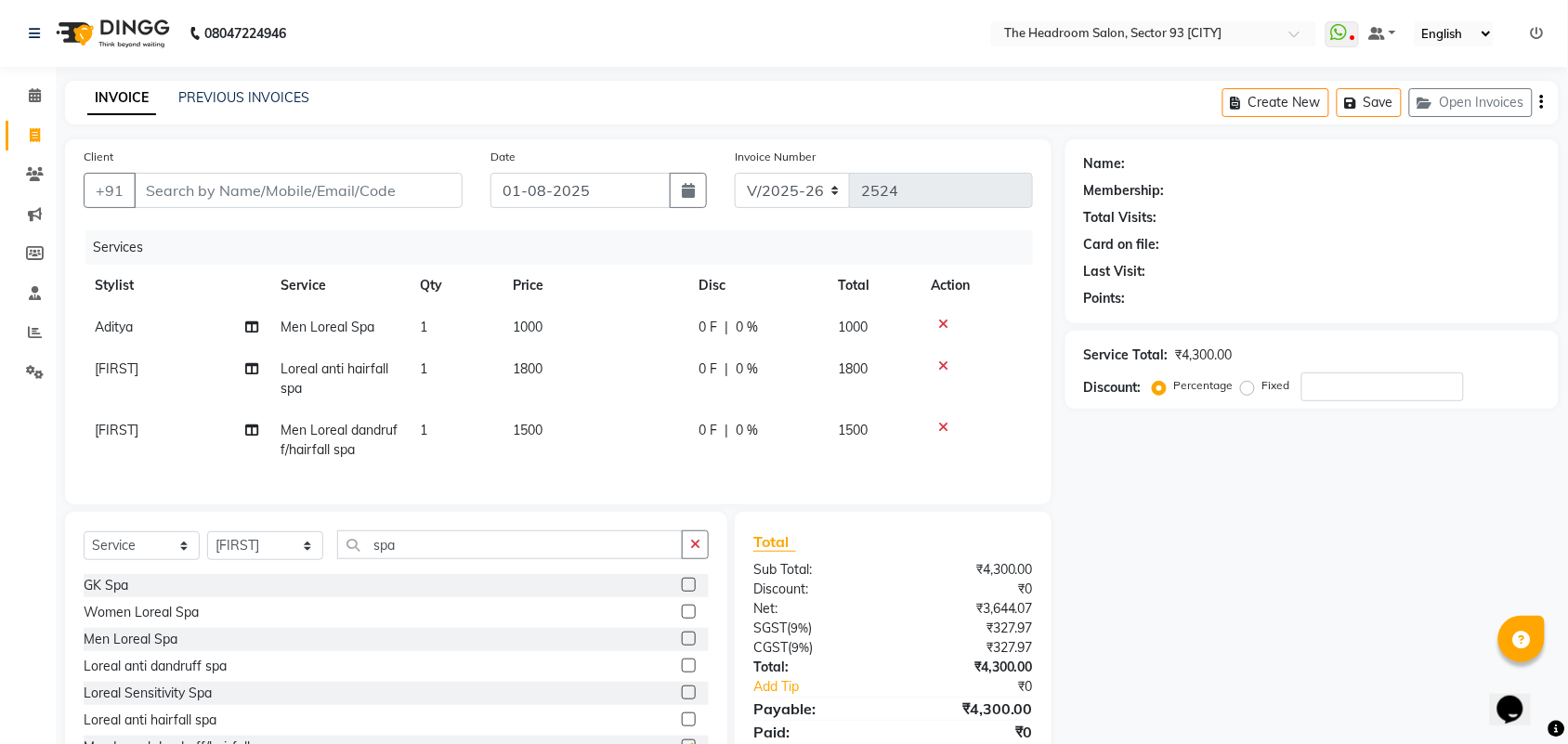 checkbox on "false" 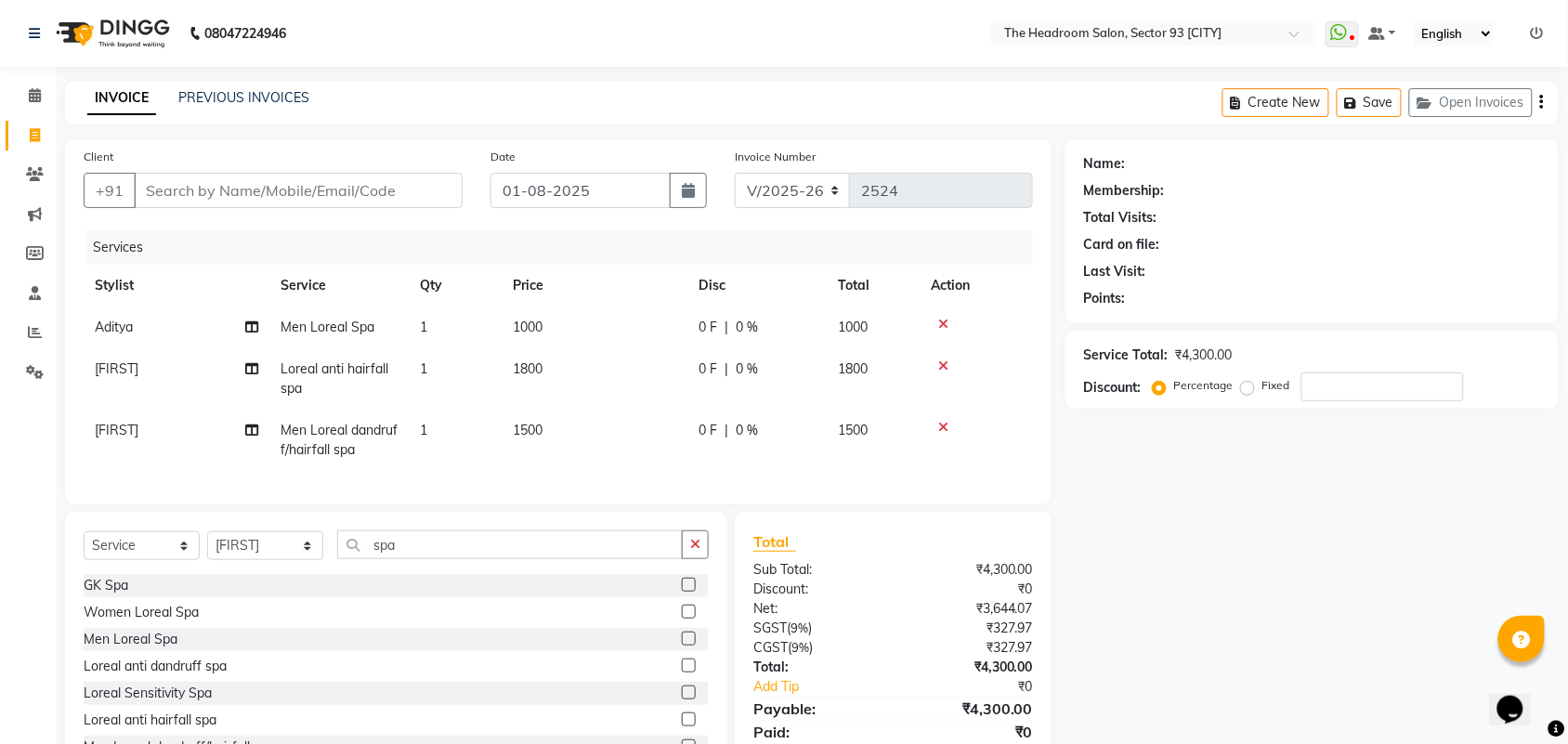 click 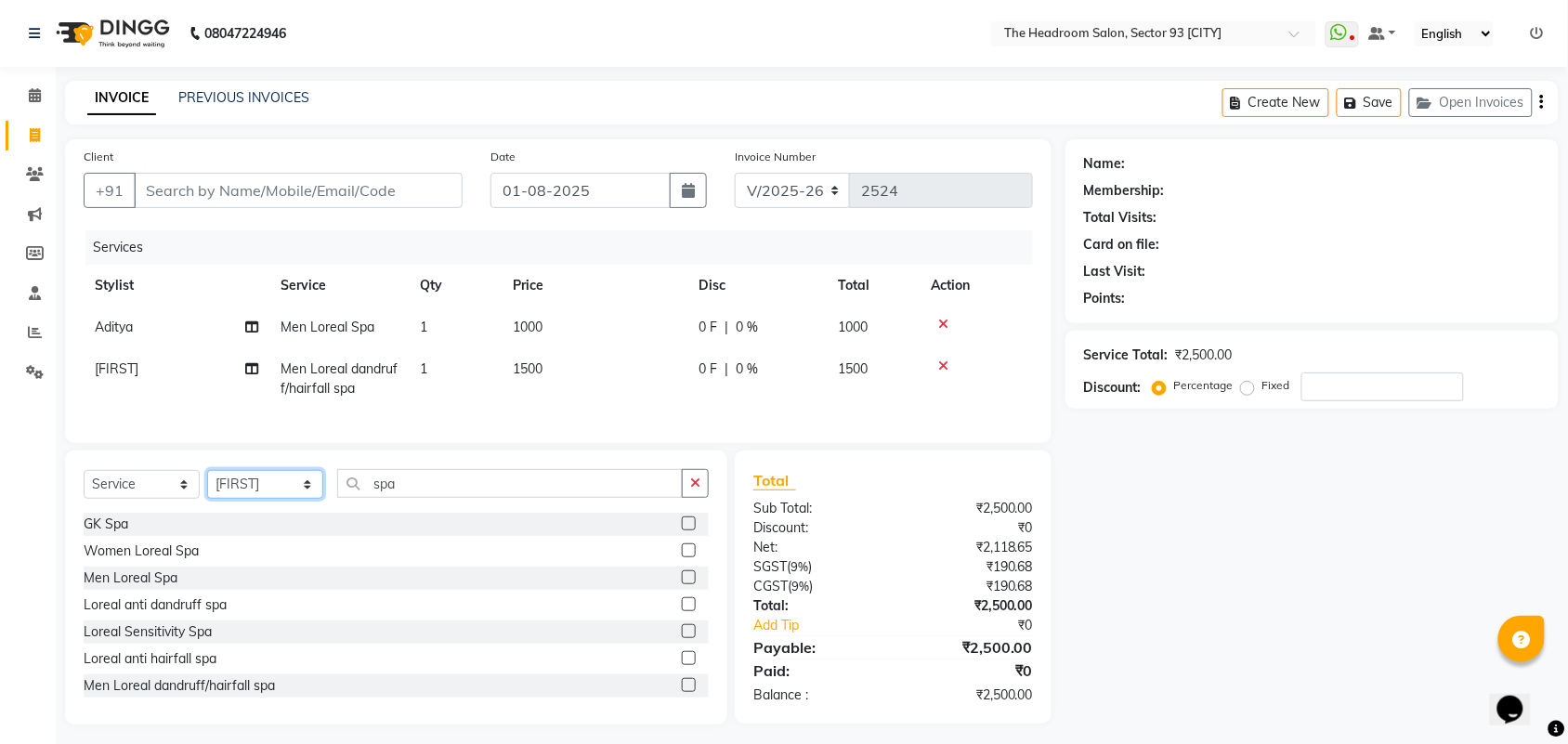 click on "Select Stylist [FIRST] [FIRST] [FIRST] [FIRST] [FIRST] [FIRST] Manager [FIRST] [FIRST] [FIRST] [FIRST] [FIRST] [FIRST] [FIRST]" 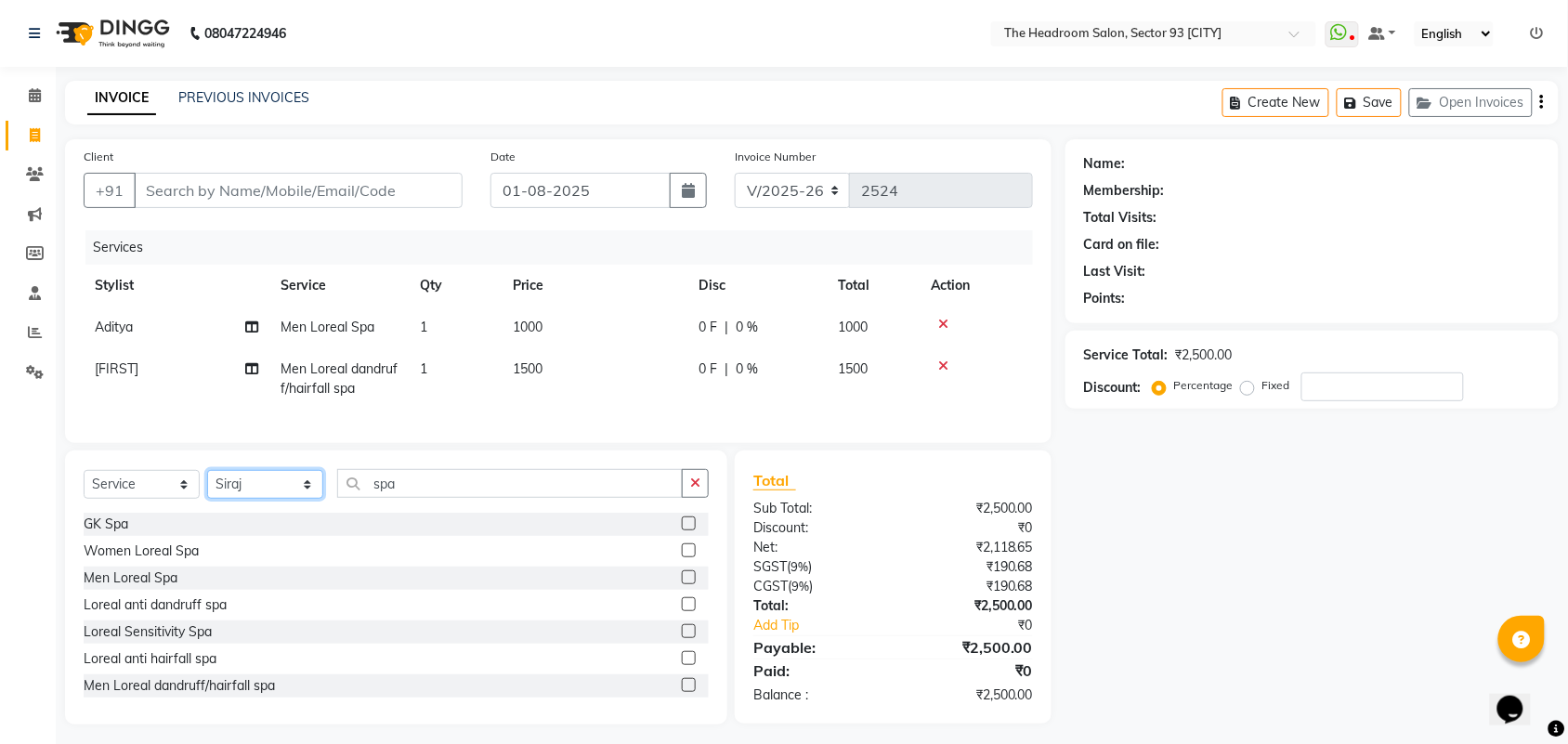 click on "Select Stylist [FIRST] [FIRST] [FIRST] [FIRST] [FIRST] [FIRST] Manager [FIRST] [FIRST] [FIRST] [FIRST] [FIRST] [FIRST] [FIRST]" 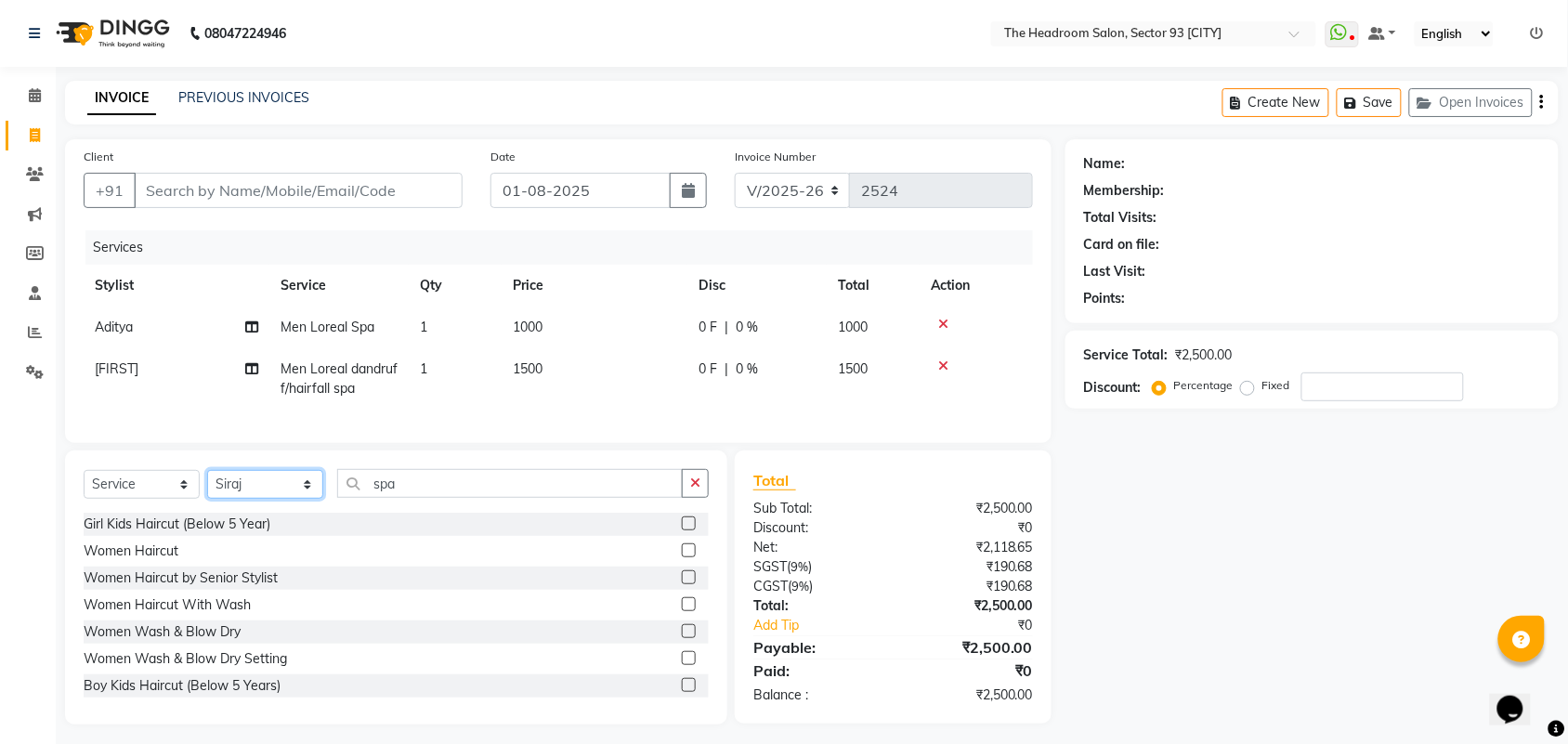 click on "Select Stylist [FIRST] [FIRST] [FIRST] [FIRST] [FIRST] [FIRST] Manager [FIRST] [FIRST] [FIRST] [FIRST] [FIRST] [FIRST] [FIRST]" 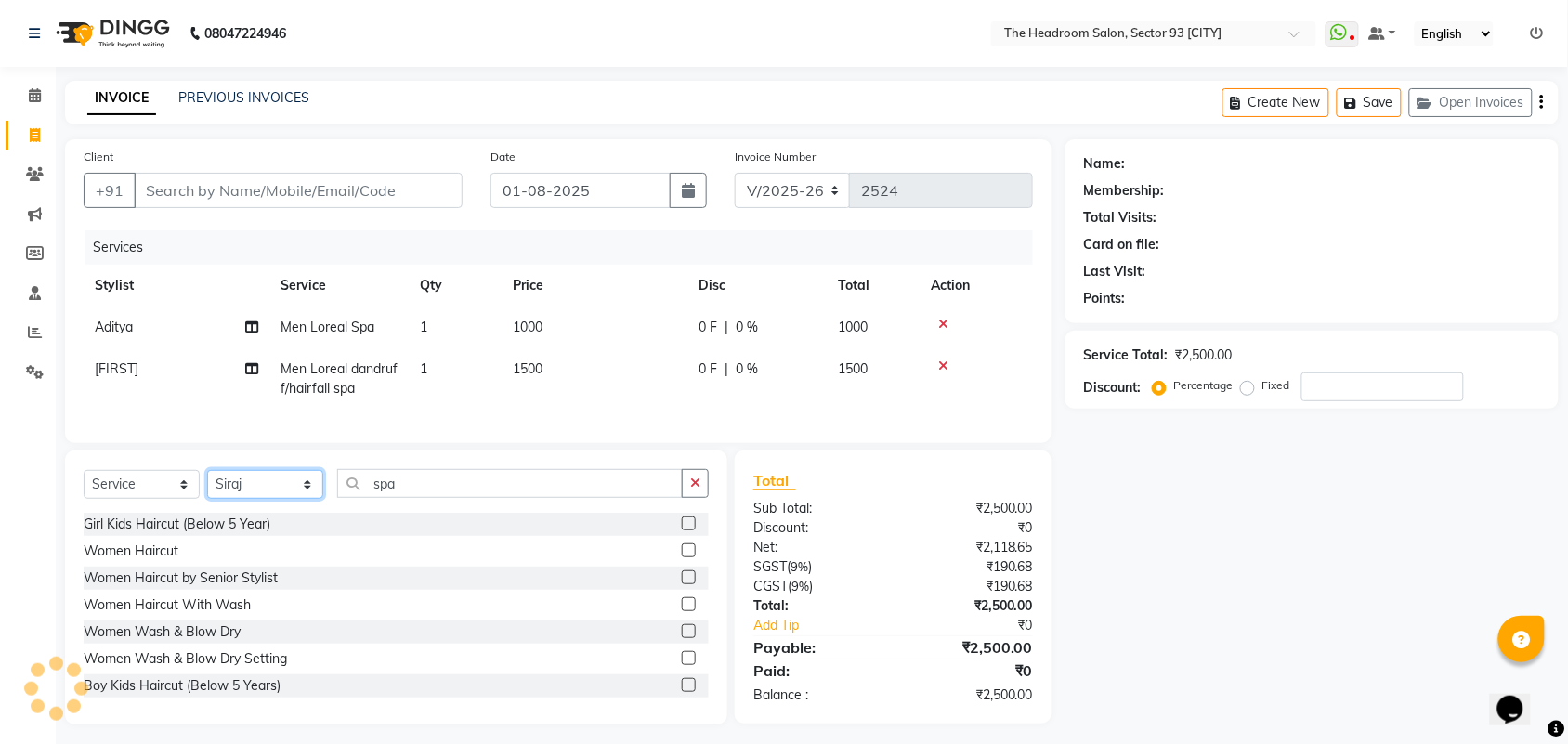 select on "58235" 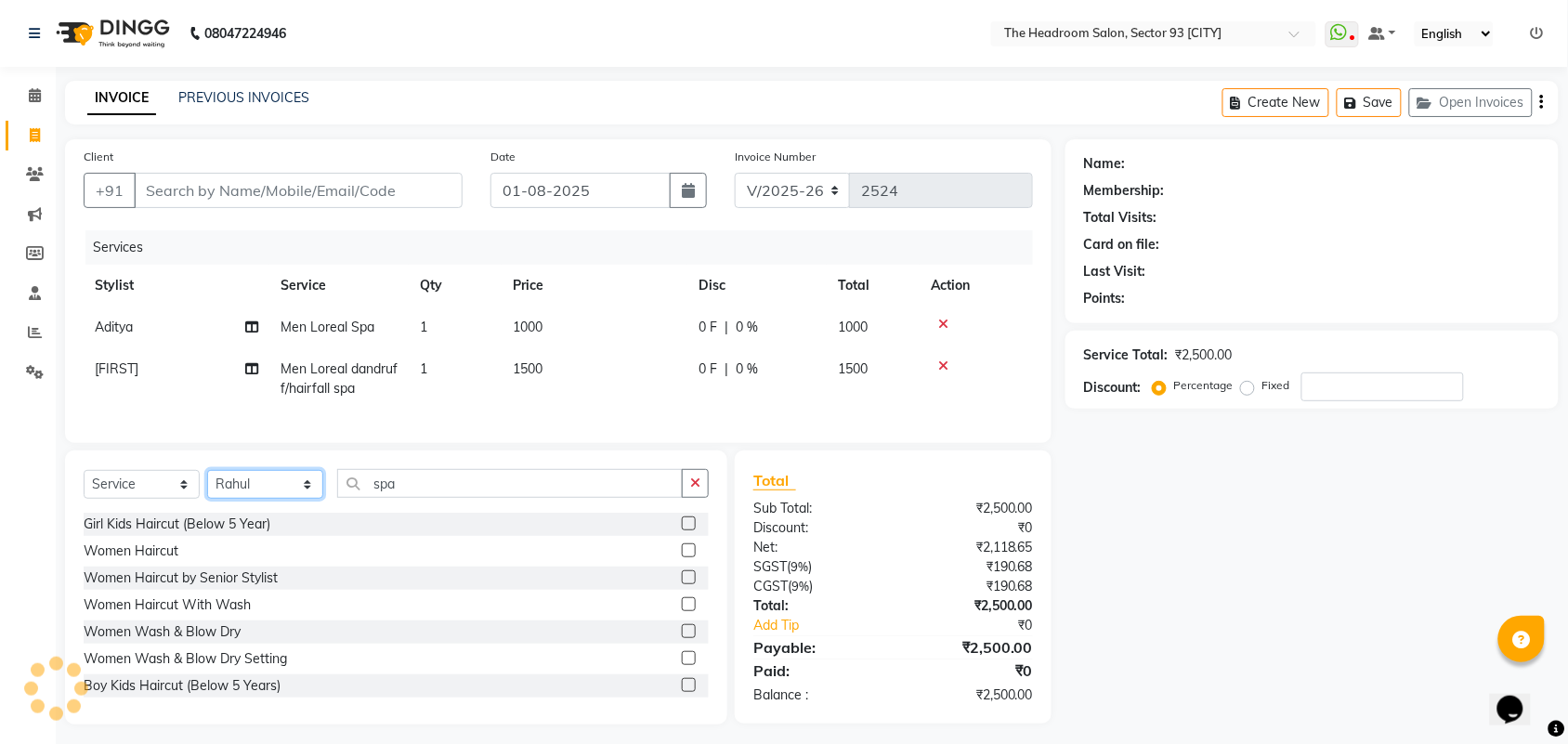 click on "Select Stylist [FIRST] [FIRST] [FIRST] [FIRST] [FIRST] [FIRST] Manager [FIRST] [FIRST] [FIRST] [FIRST] [FIRST] [FIRST] [FIRST]" 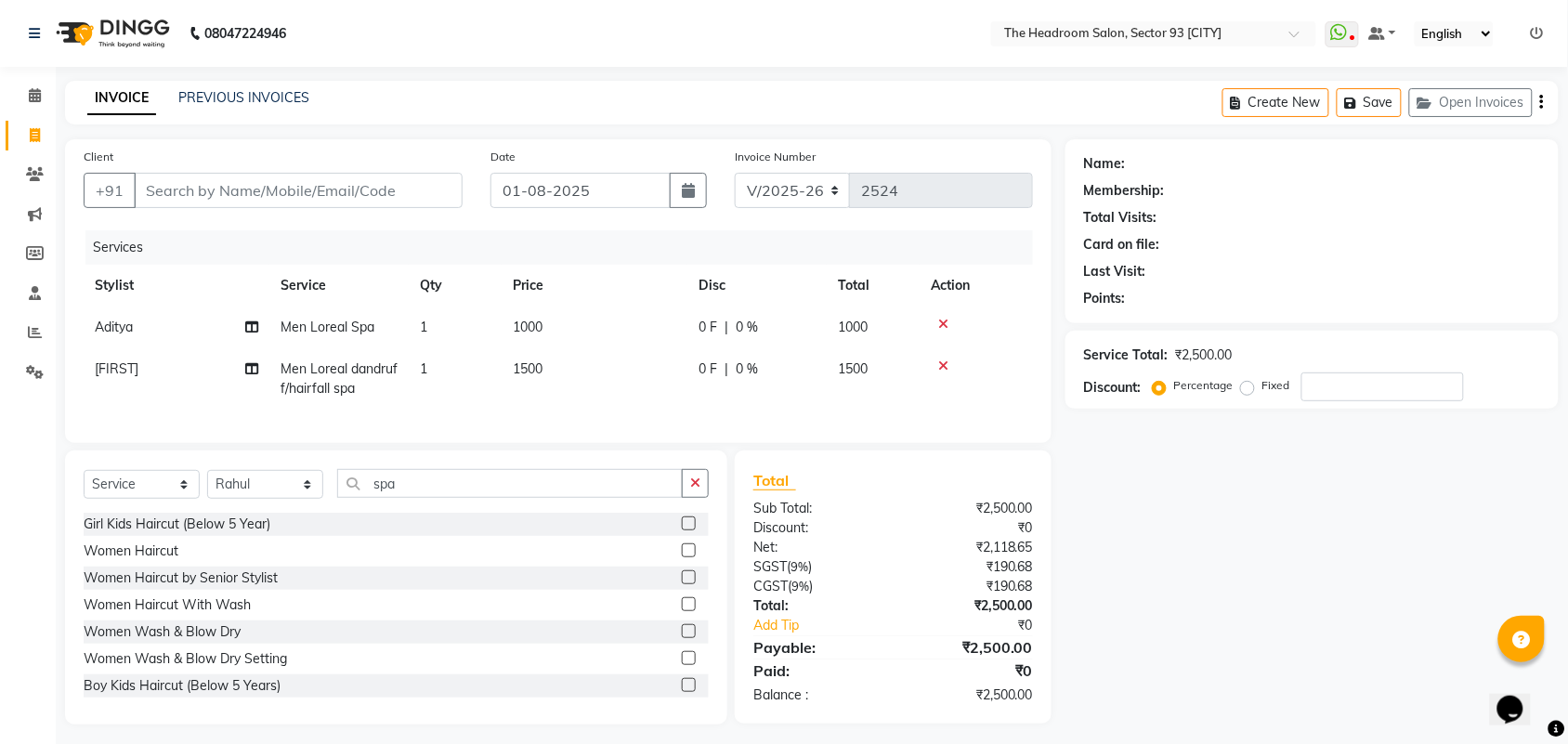 click 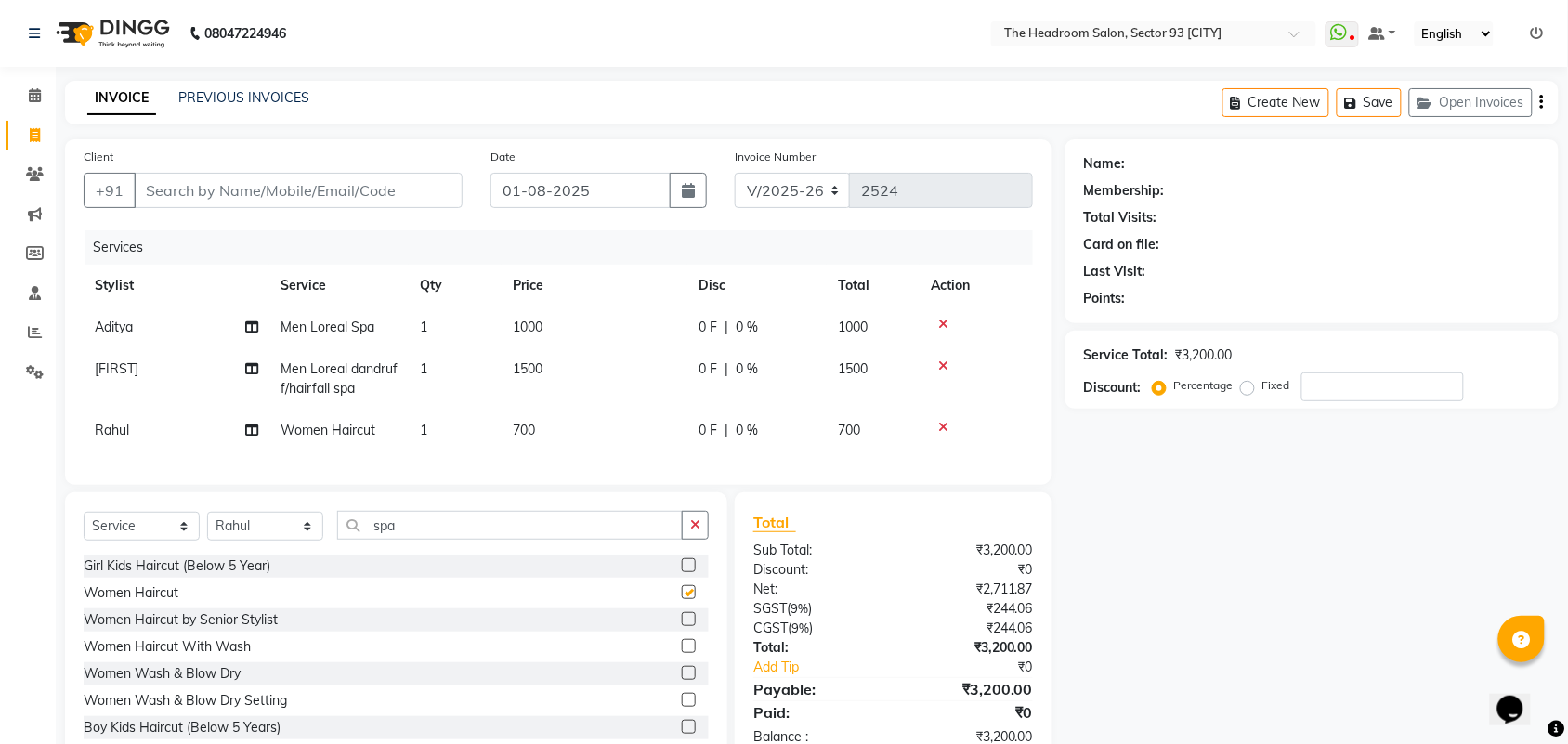 checkbox on "false" 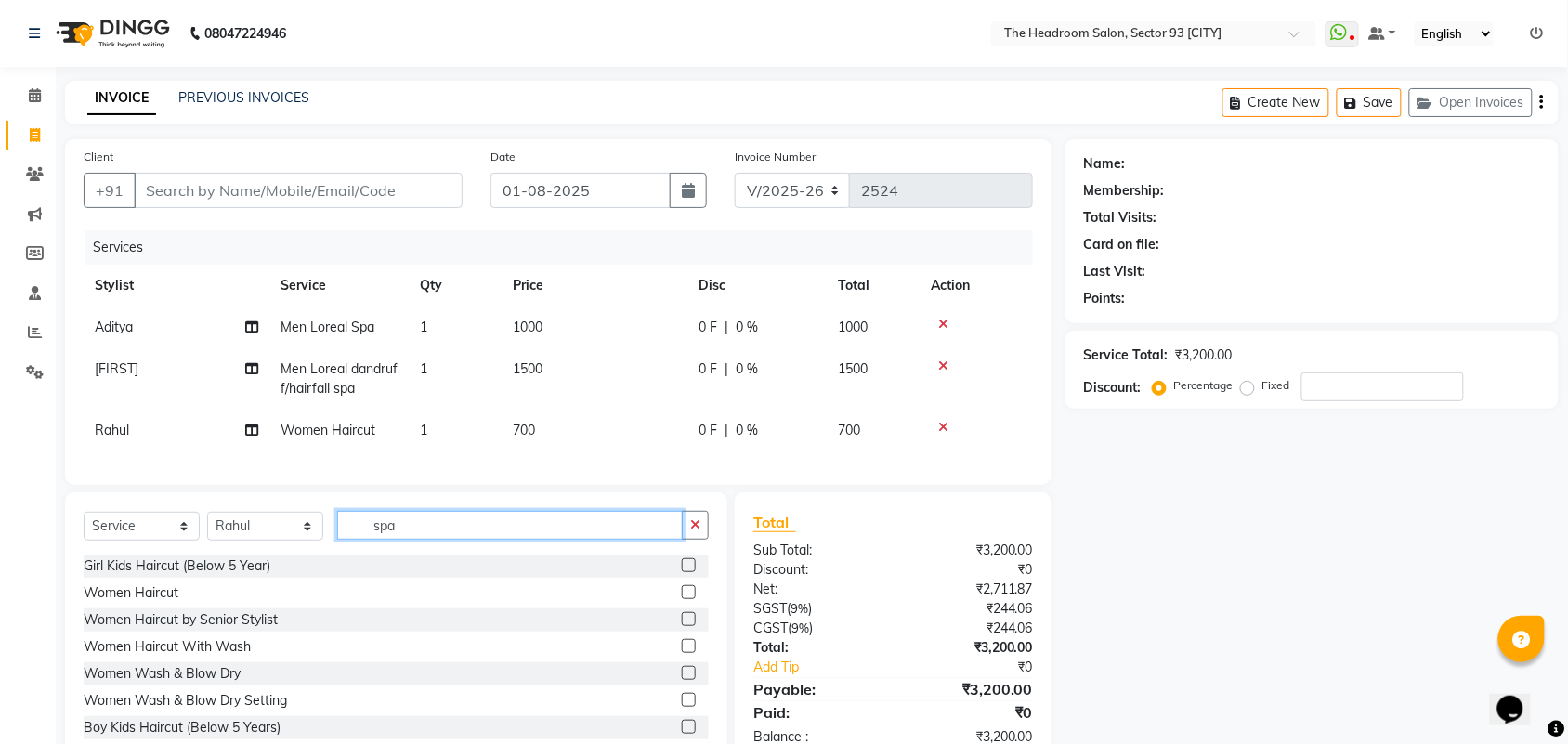 click on "spa" 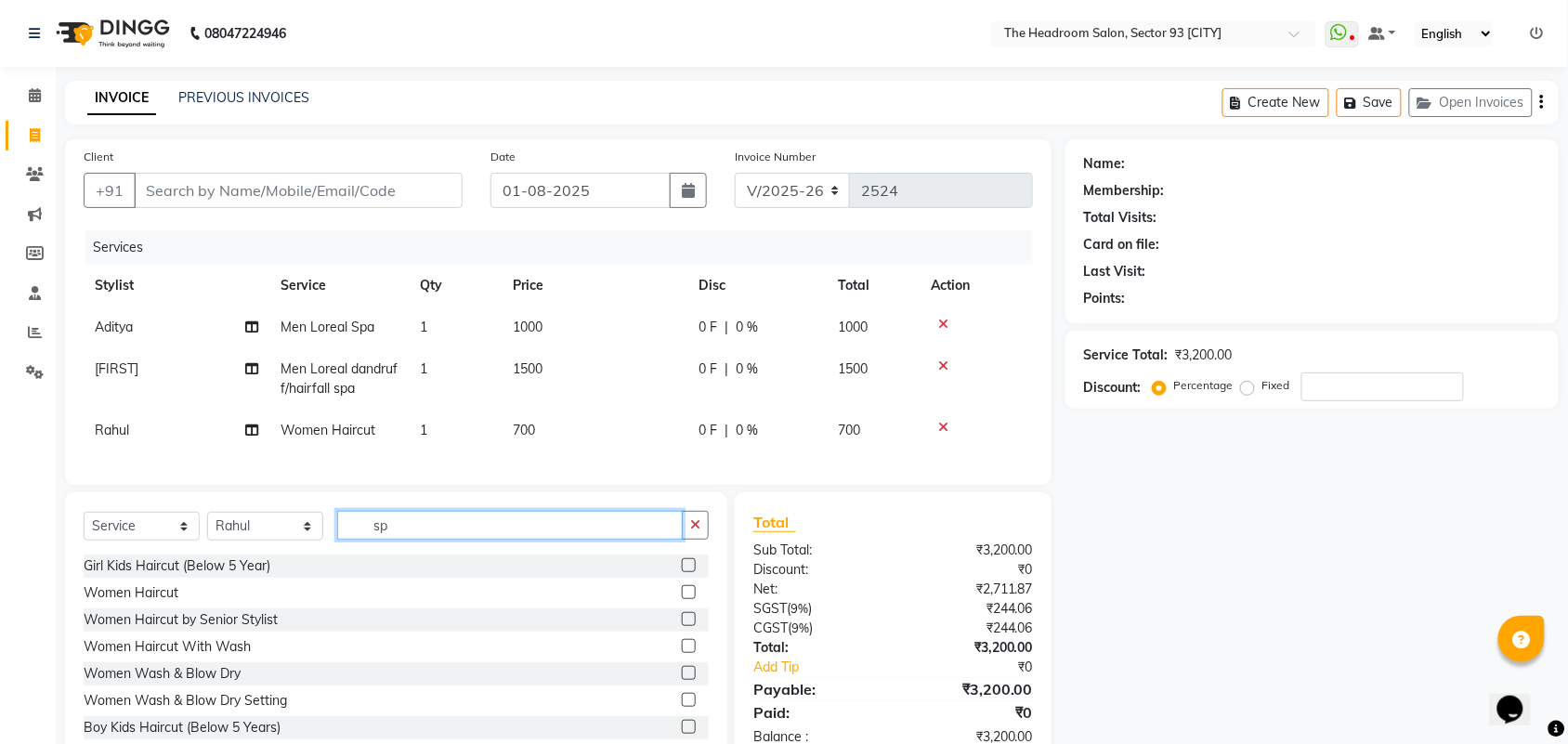 type on "s" 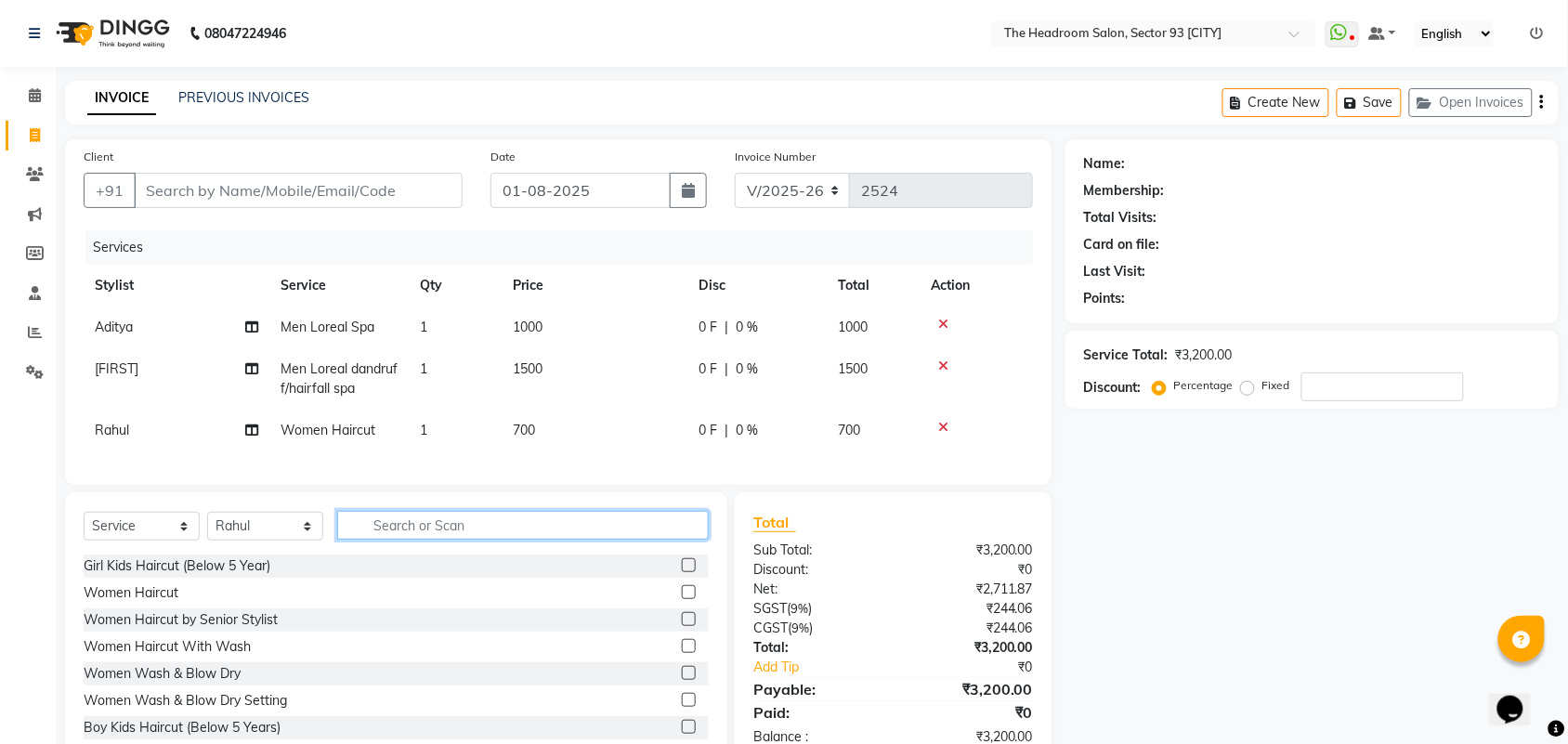 type 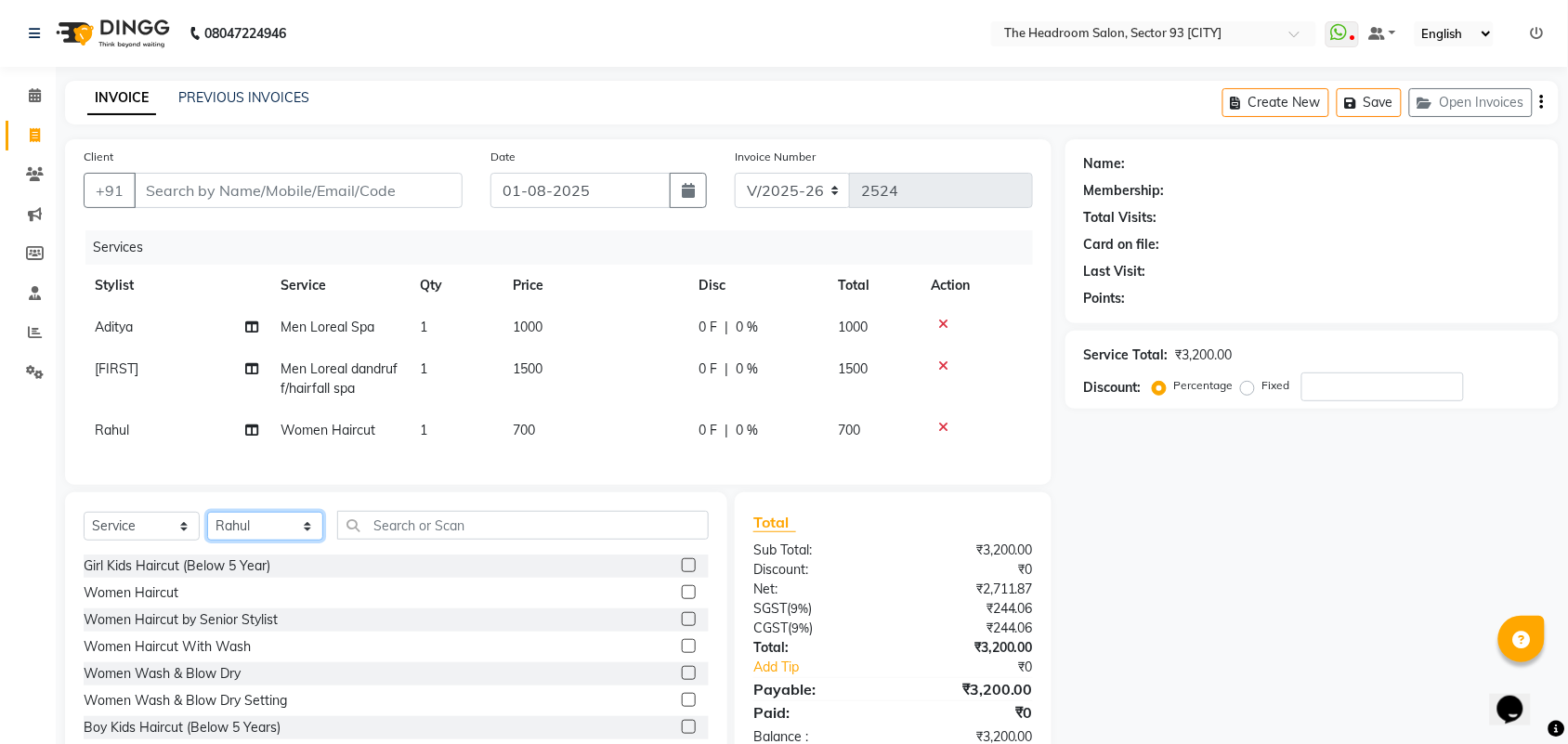 click on "Select Stylist [FIRST] [FIRST] [FIRST] [FIRST] [FIRST] [FIRST] Manager [FIRST] [FIRST] [FIRST] [FIRST] [FIRST] [FIRST] [FIRST]" 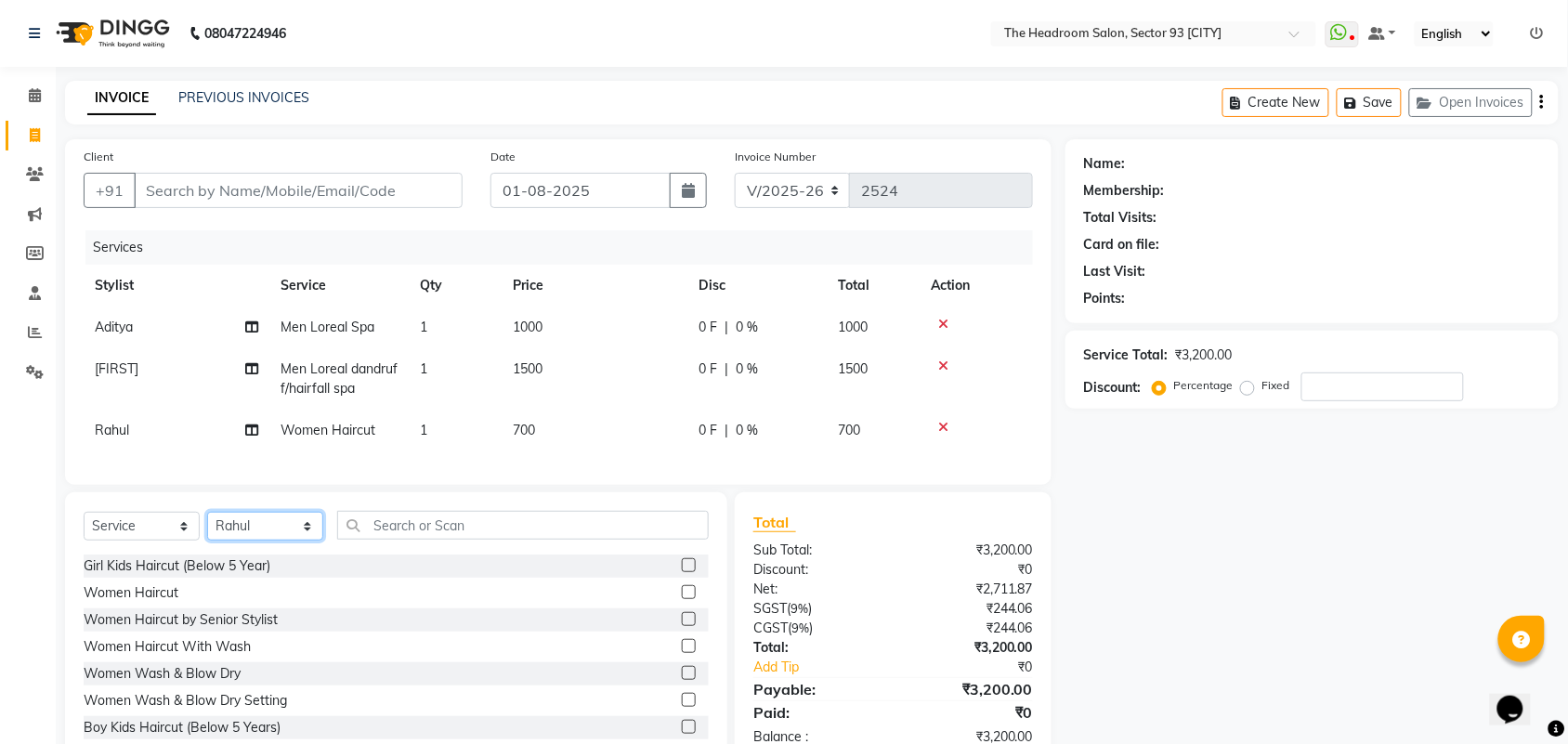 select on "57990" 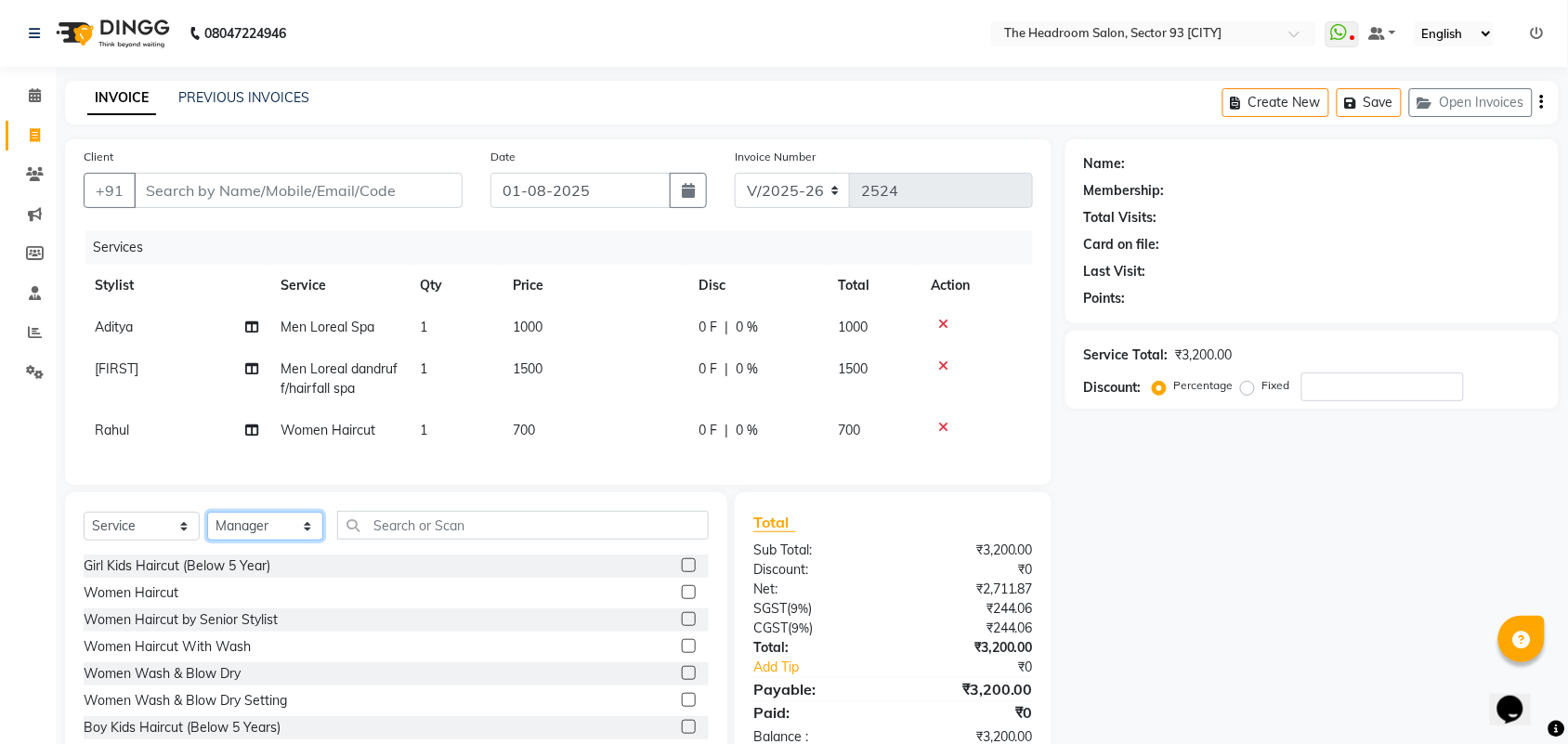 click on "Select Stylist [FIRST] [FIRST] [FIRST] [FIRST] [FIRST] [FIRST] Manager [FIRST] [FIRST] [FIRST] [FIRST] [FIRST] [FIRST] [FIRST]" 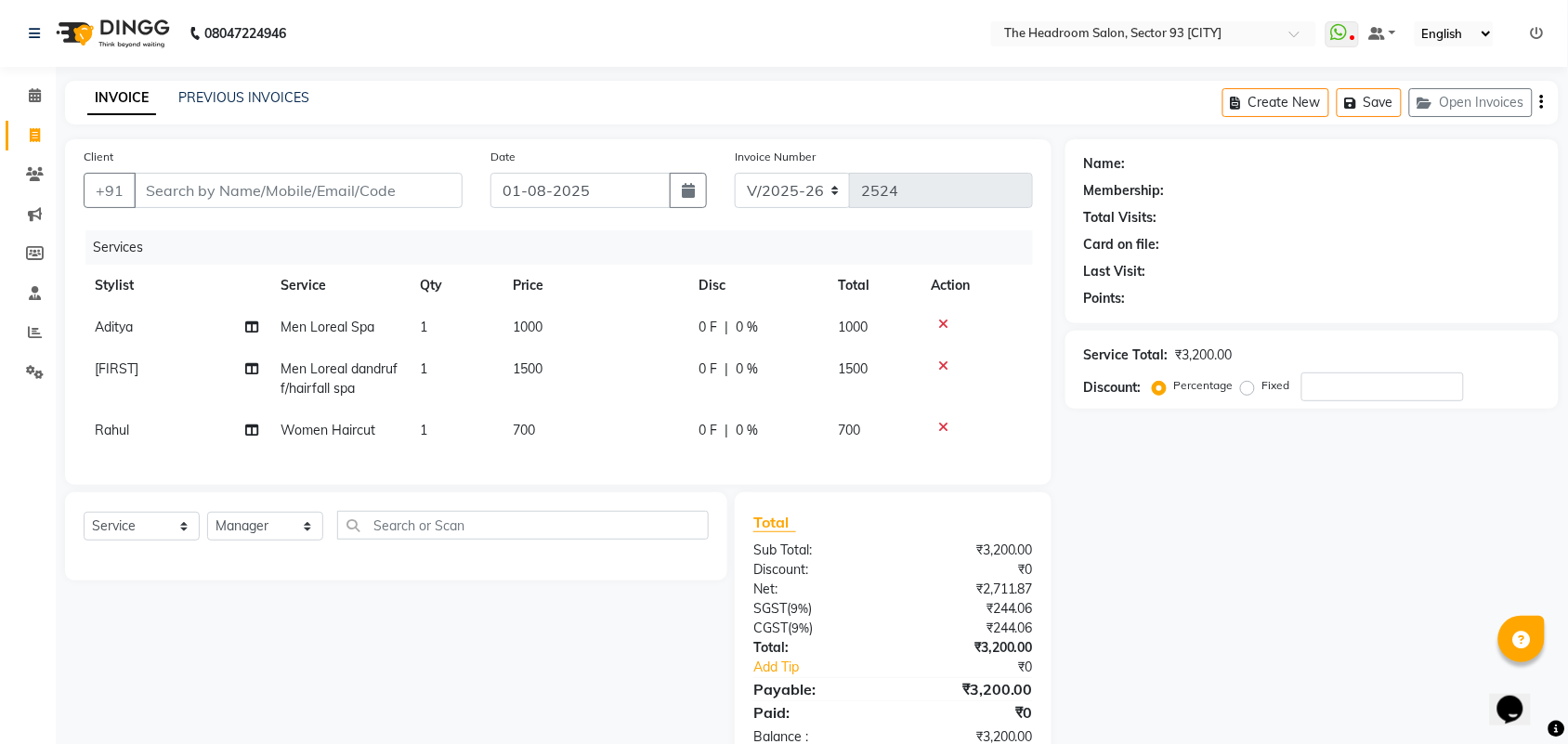 click on "Select Service Product Membership Package Voucher Prepaid Gift Card Select Stylist [FIRST] [FIRST] [FIRST] [FIRST] [FIRST] [FIRST] Manager [FIRST] [FIRST] [FIRST] [FIRST] [FIRST] [FIRST] [FIRST]" 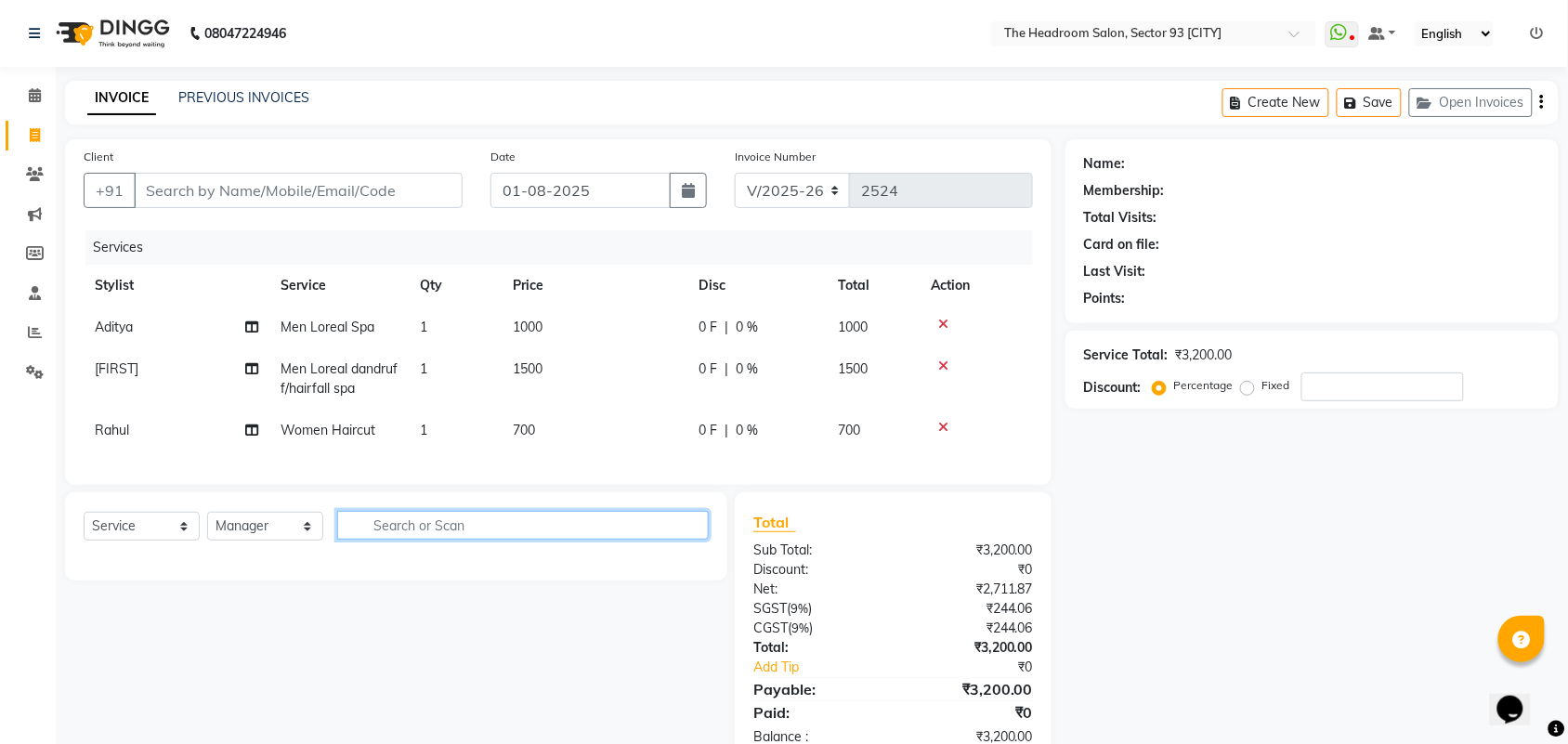 click 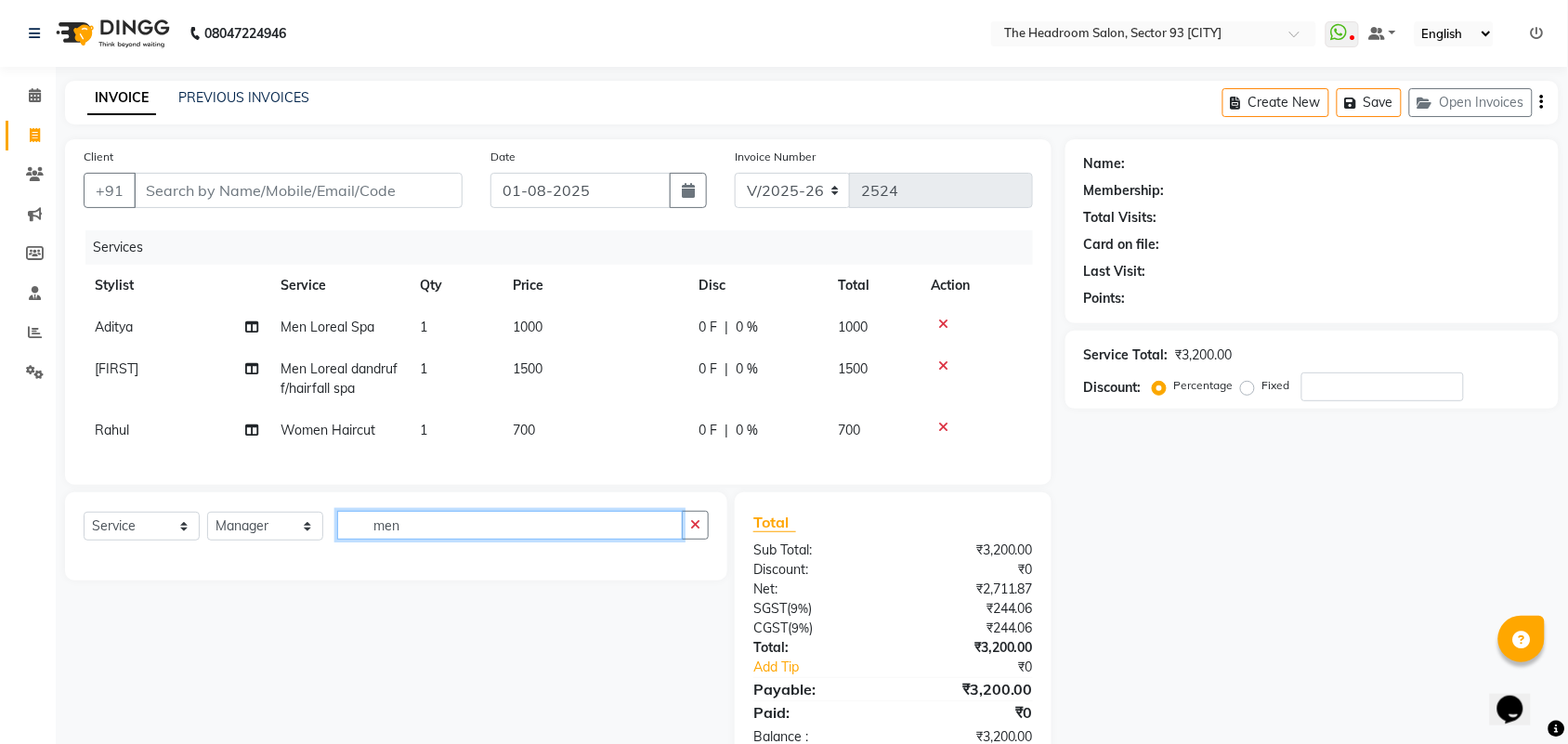 click on "men" 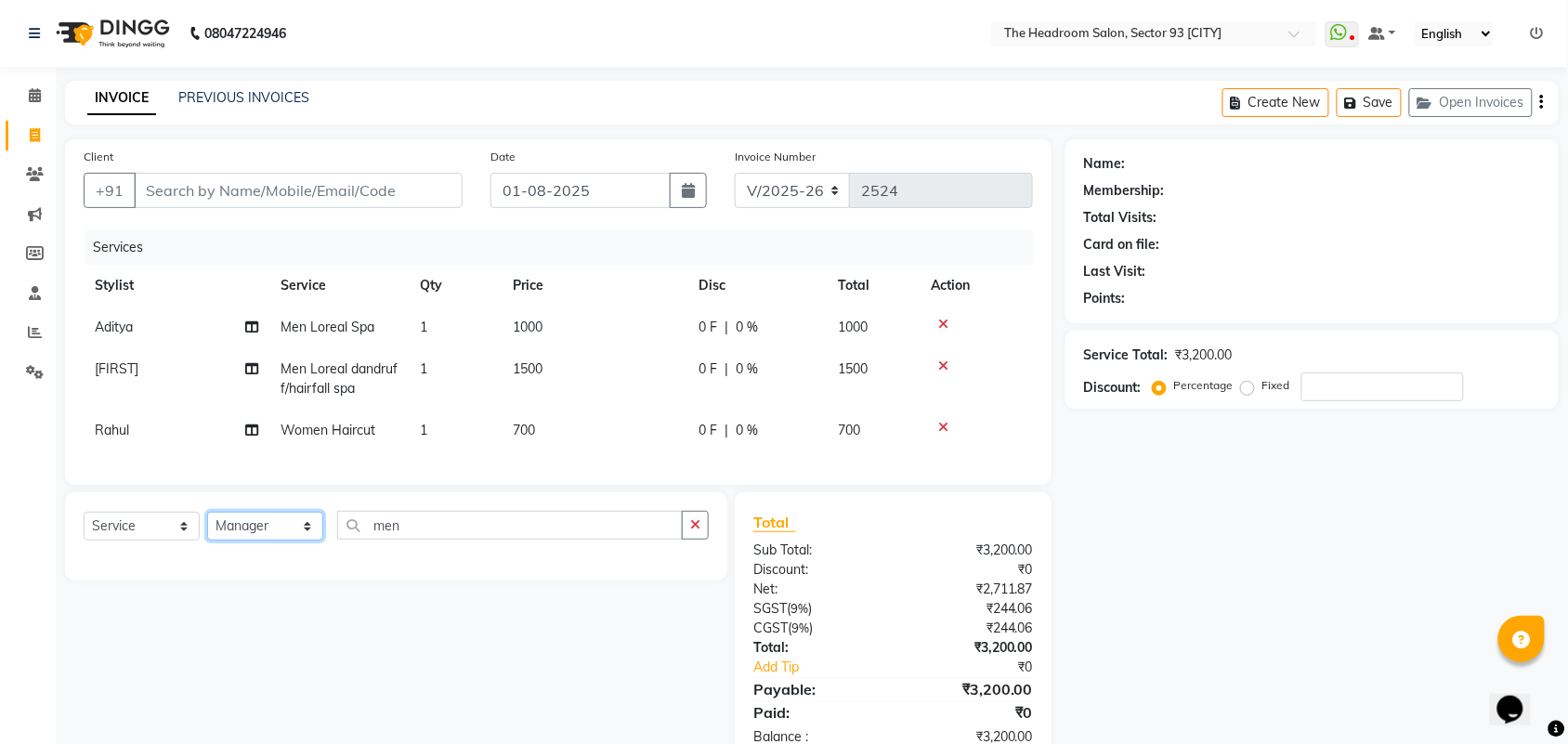 click on "Select Stylist [FIRST] [FIRST] [FIRST] [FIRST] [FIRST] [FIRST] Manager [FIRST] [FIRST] [FIRST] [FIRST] [FIRST] [FIRST] [FIRST]" 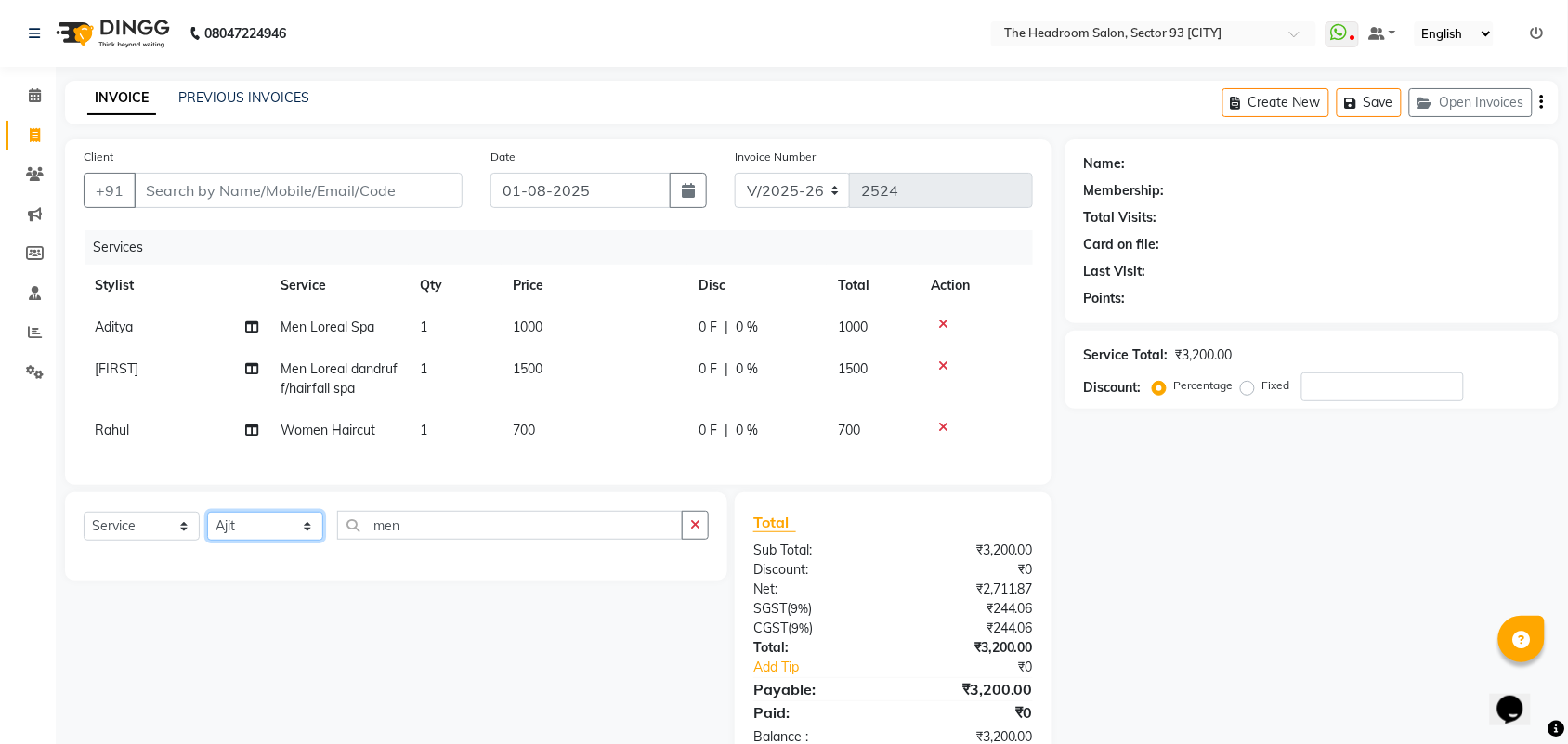 click on "Select Stylist [FIRST] [FIRST] [FIRST] [FIRST] [FIRST] [FIRST] Manager [FIRST] [FIRST] [FIRST] [FIRST] [FIRST] [FIRST] [FIRST]" 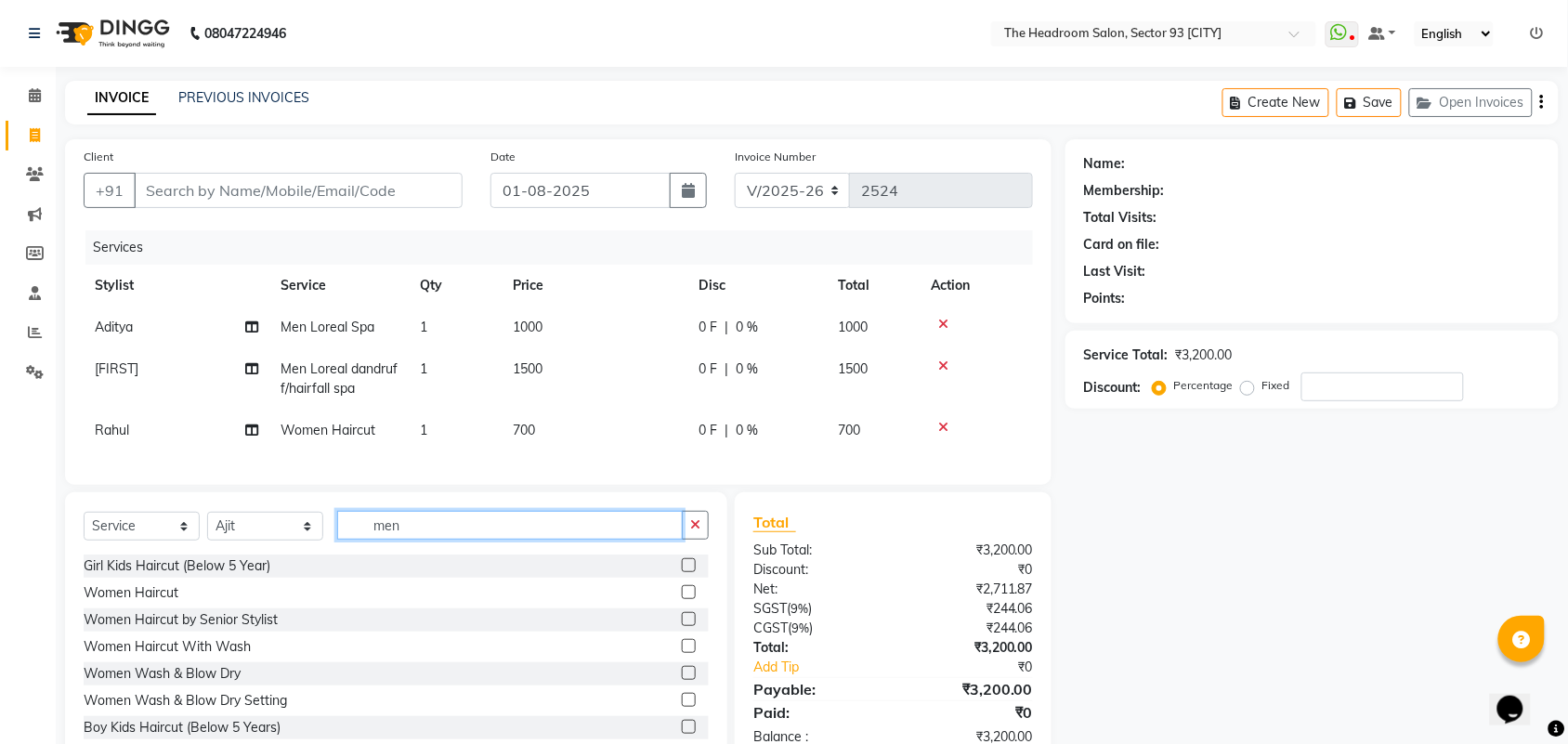 click on "men" 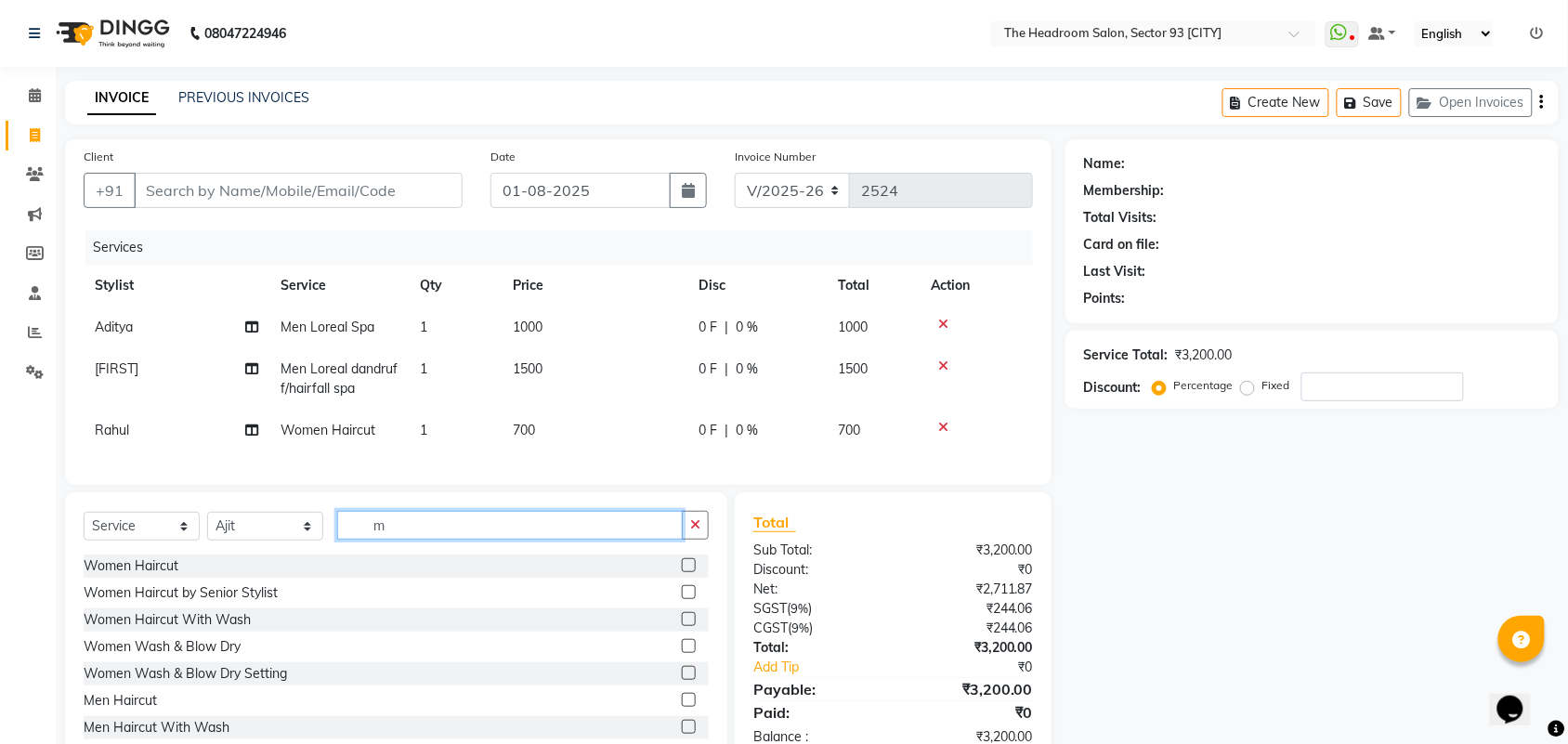 type on "m" 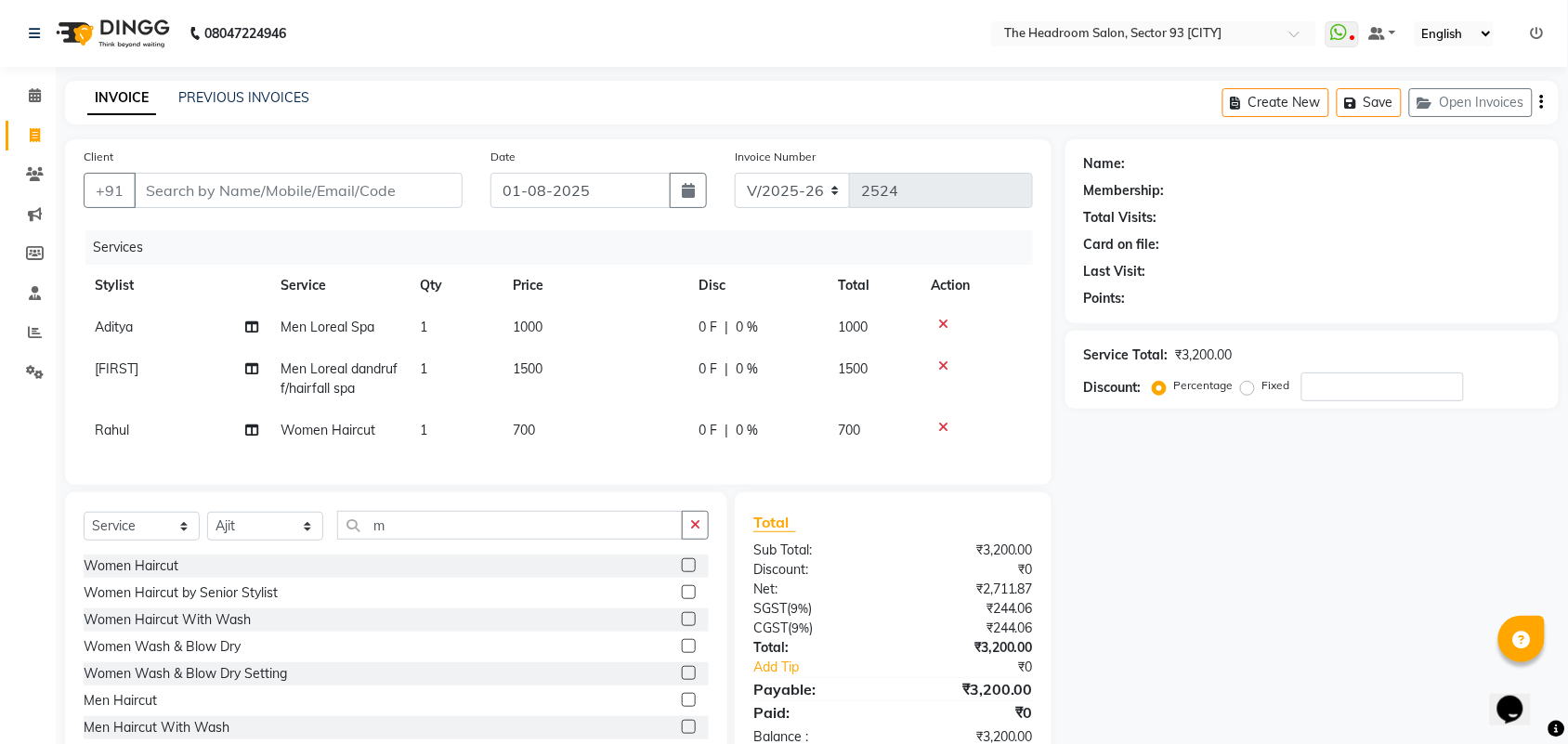 click 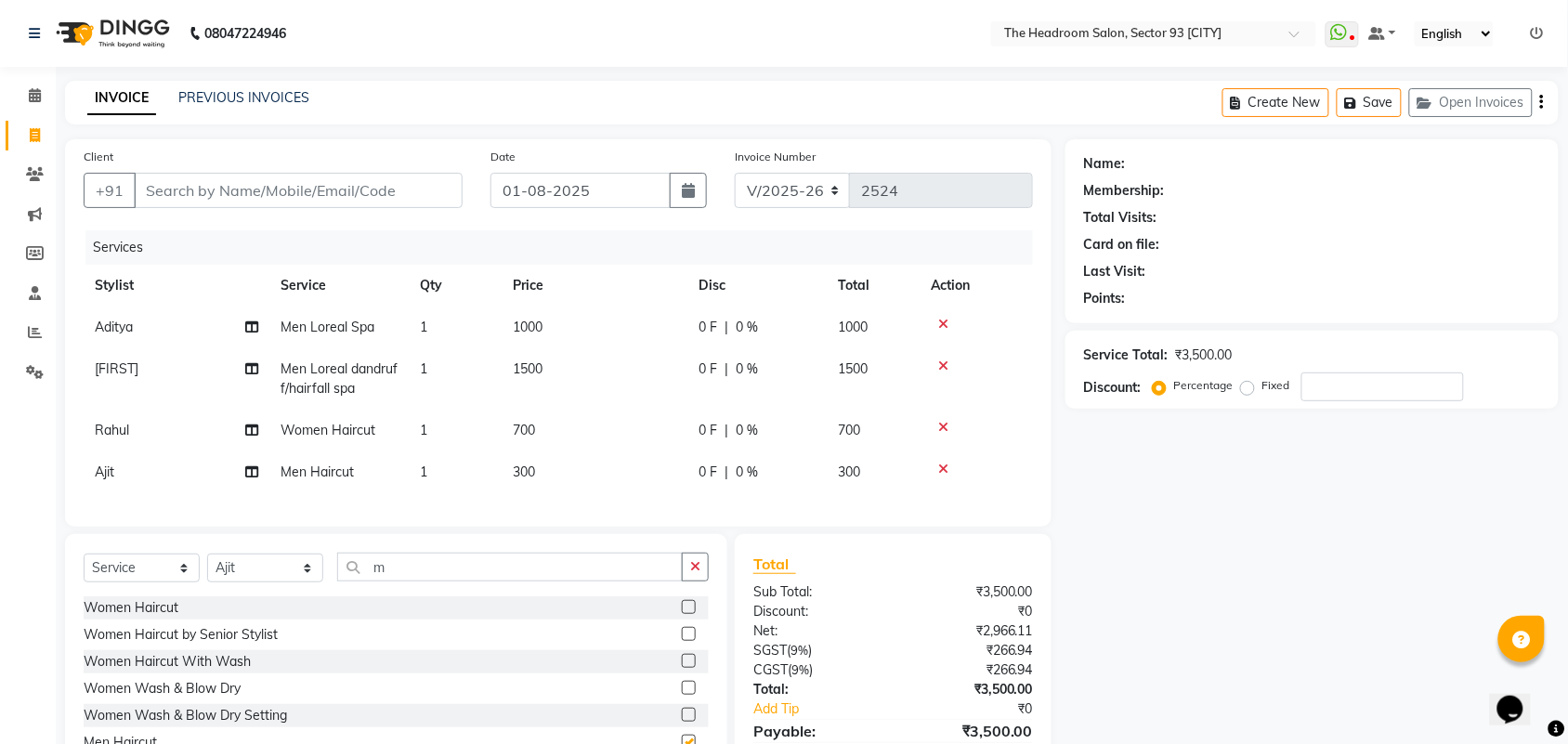 checkbox on "false" 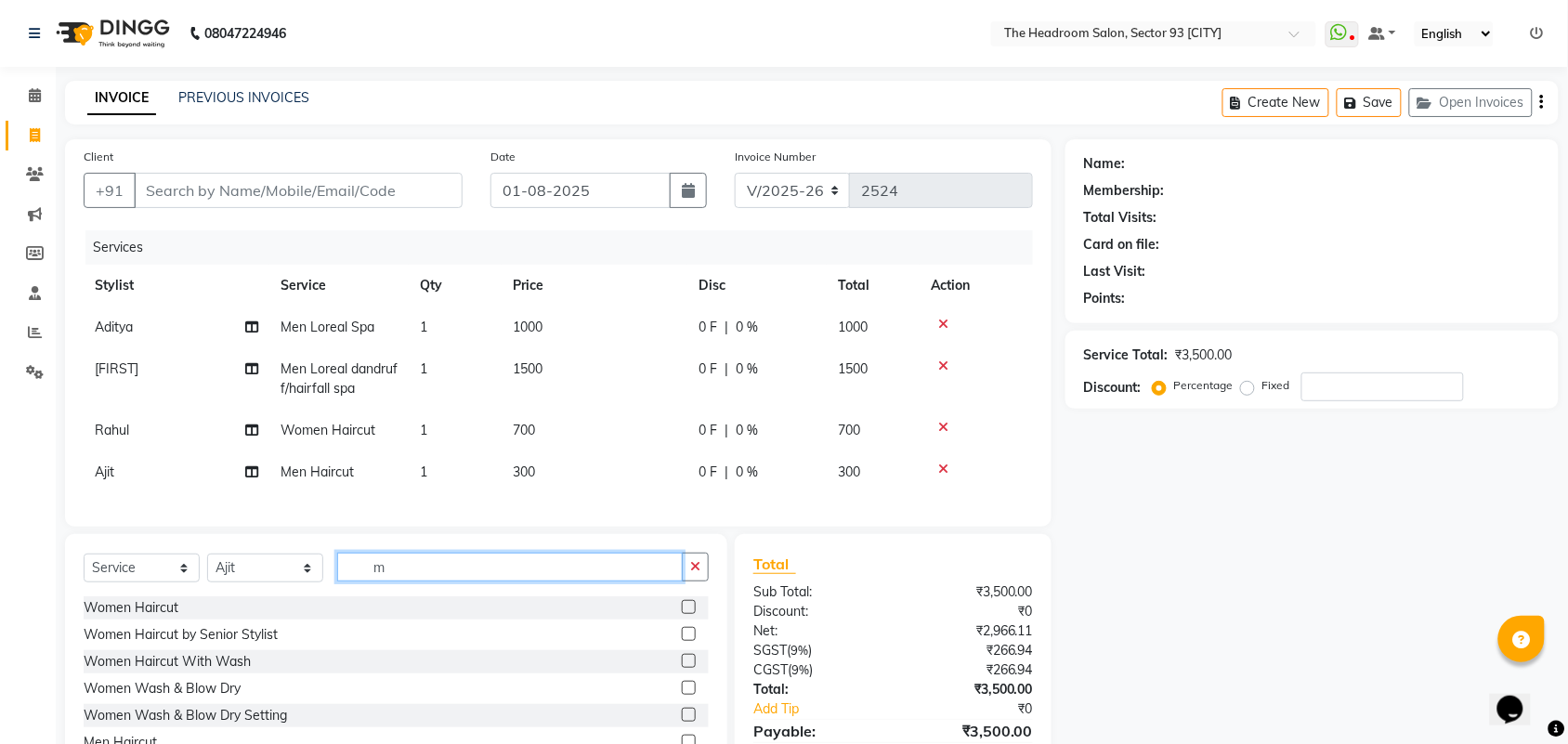 click on "m" 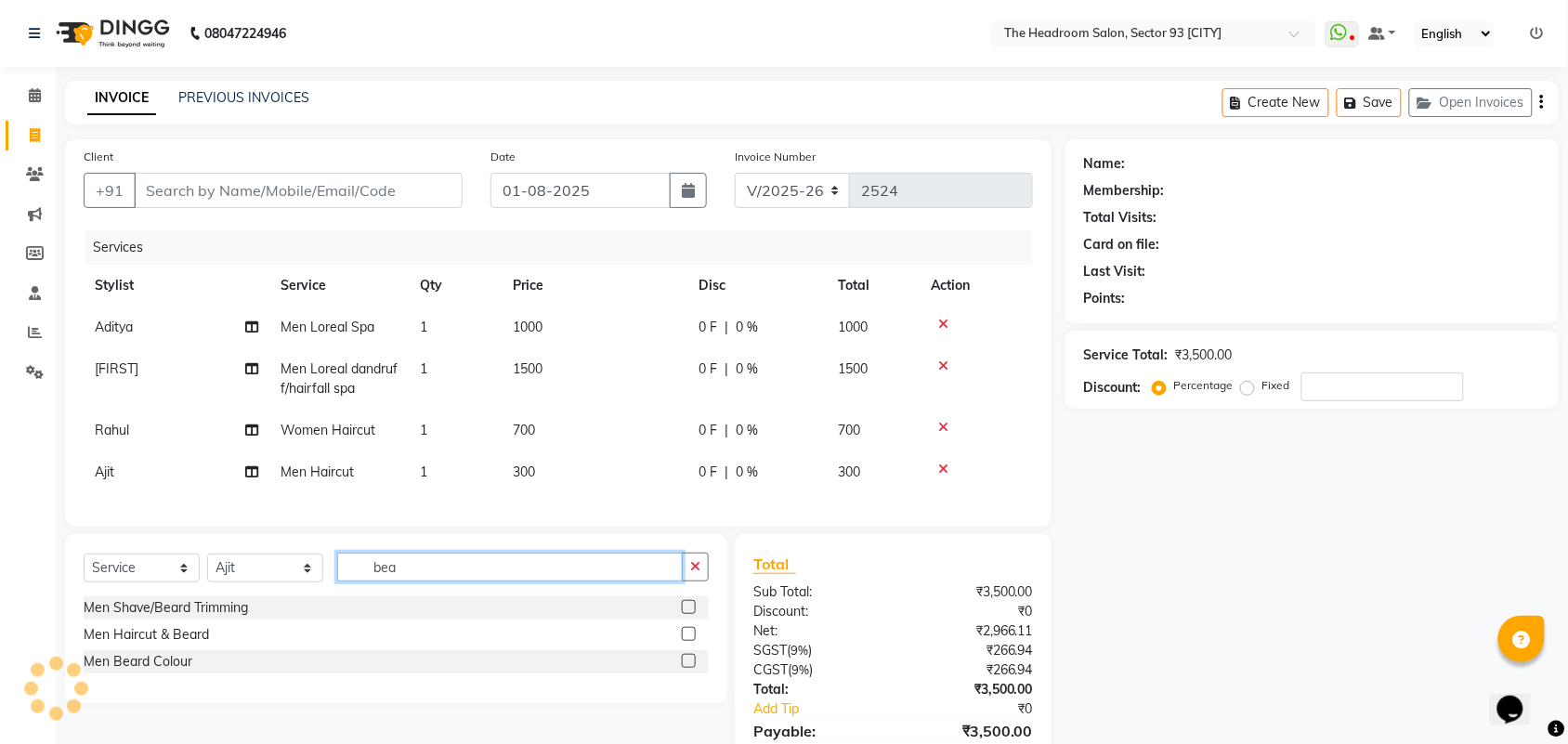 type on "bea" 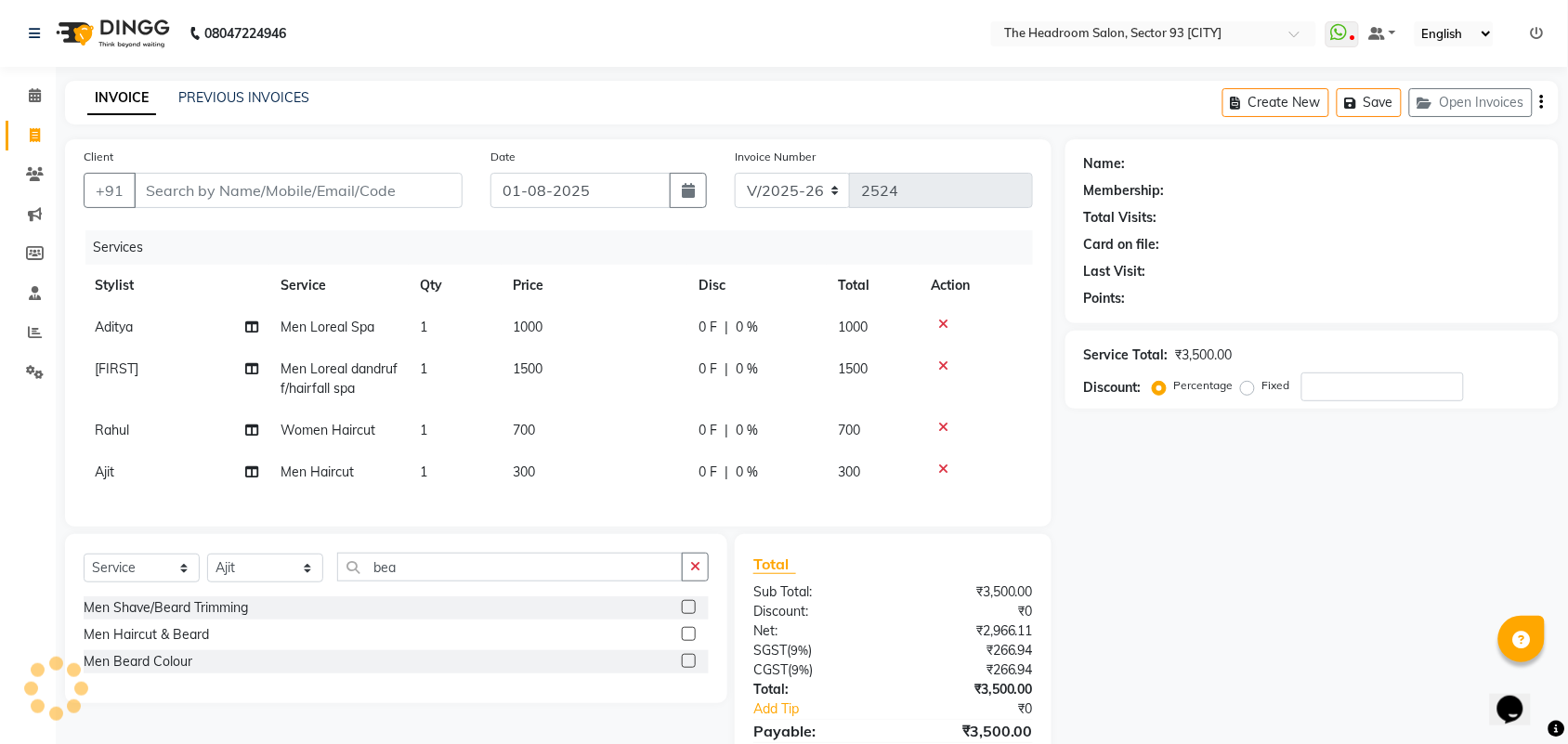click 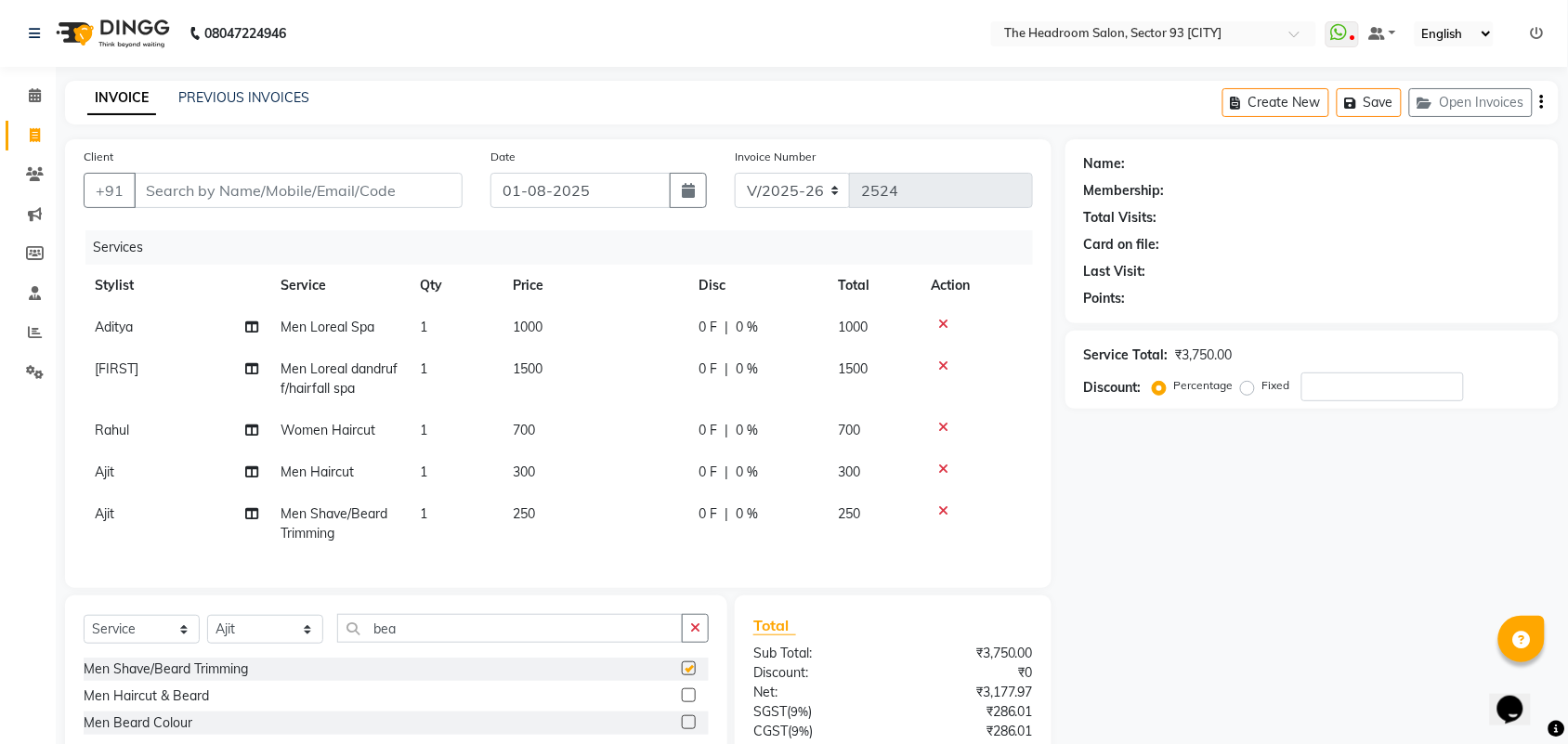 checkbox on "false" 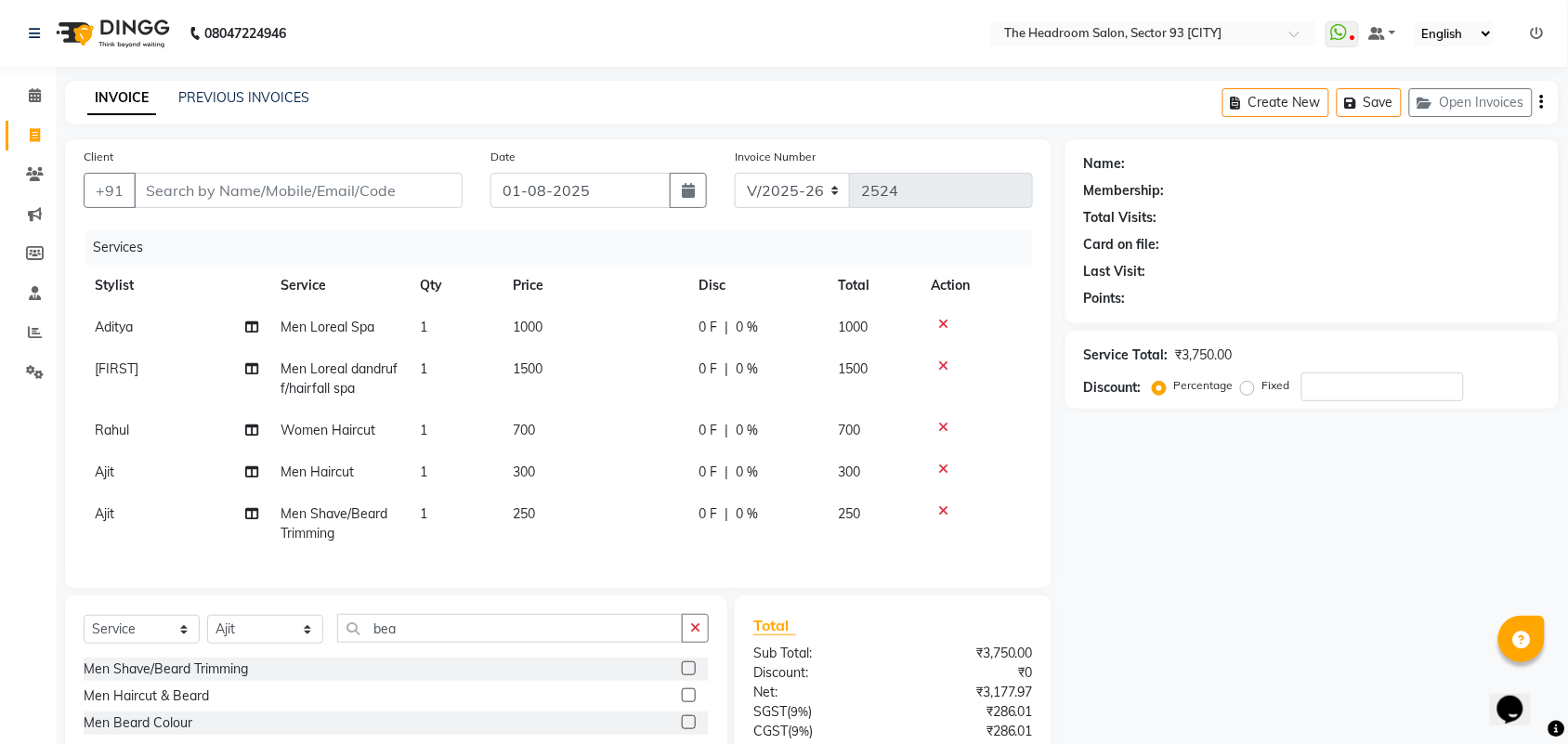 click 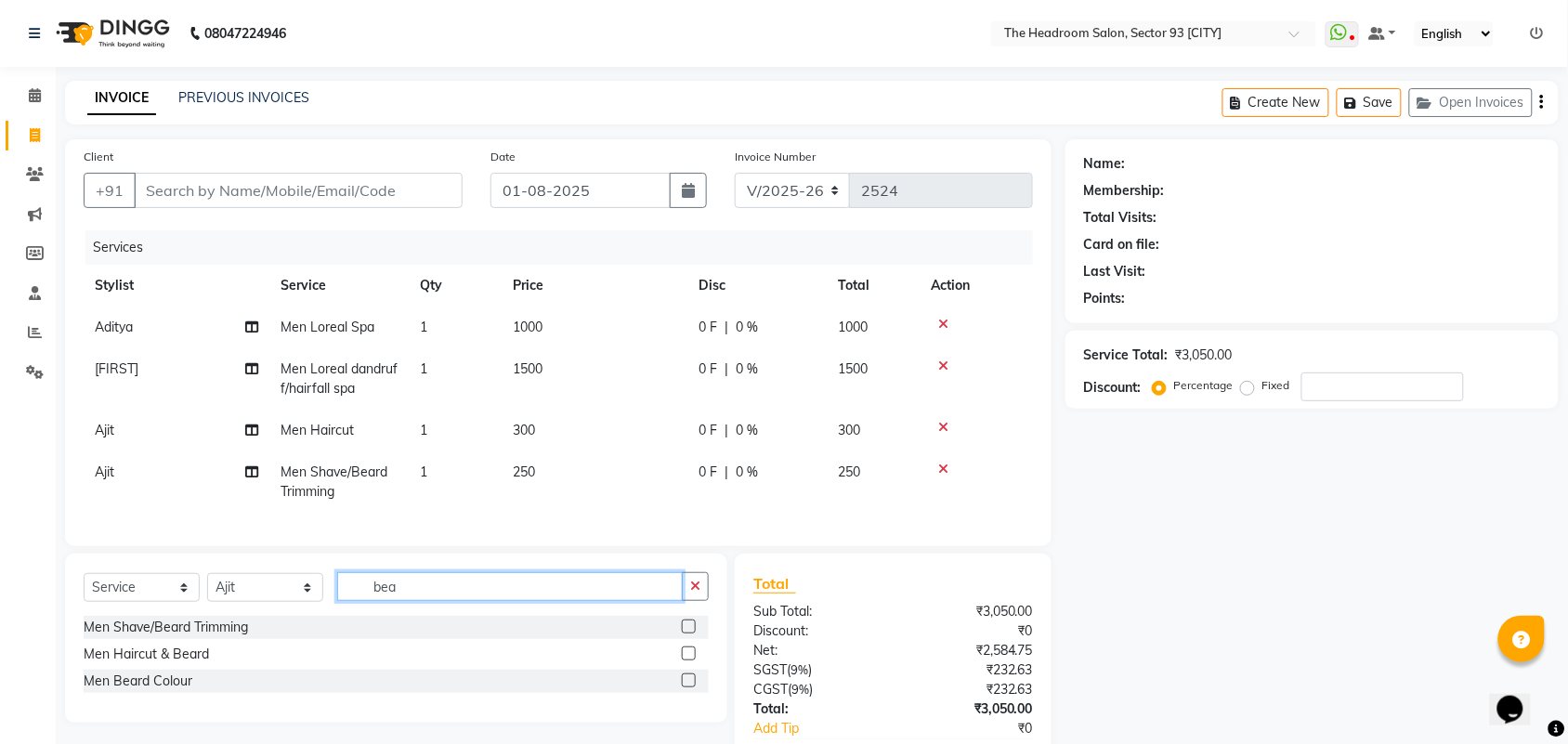 click on "bea" 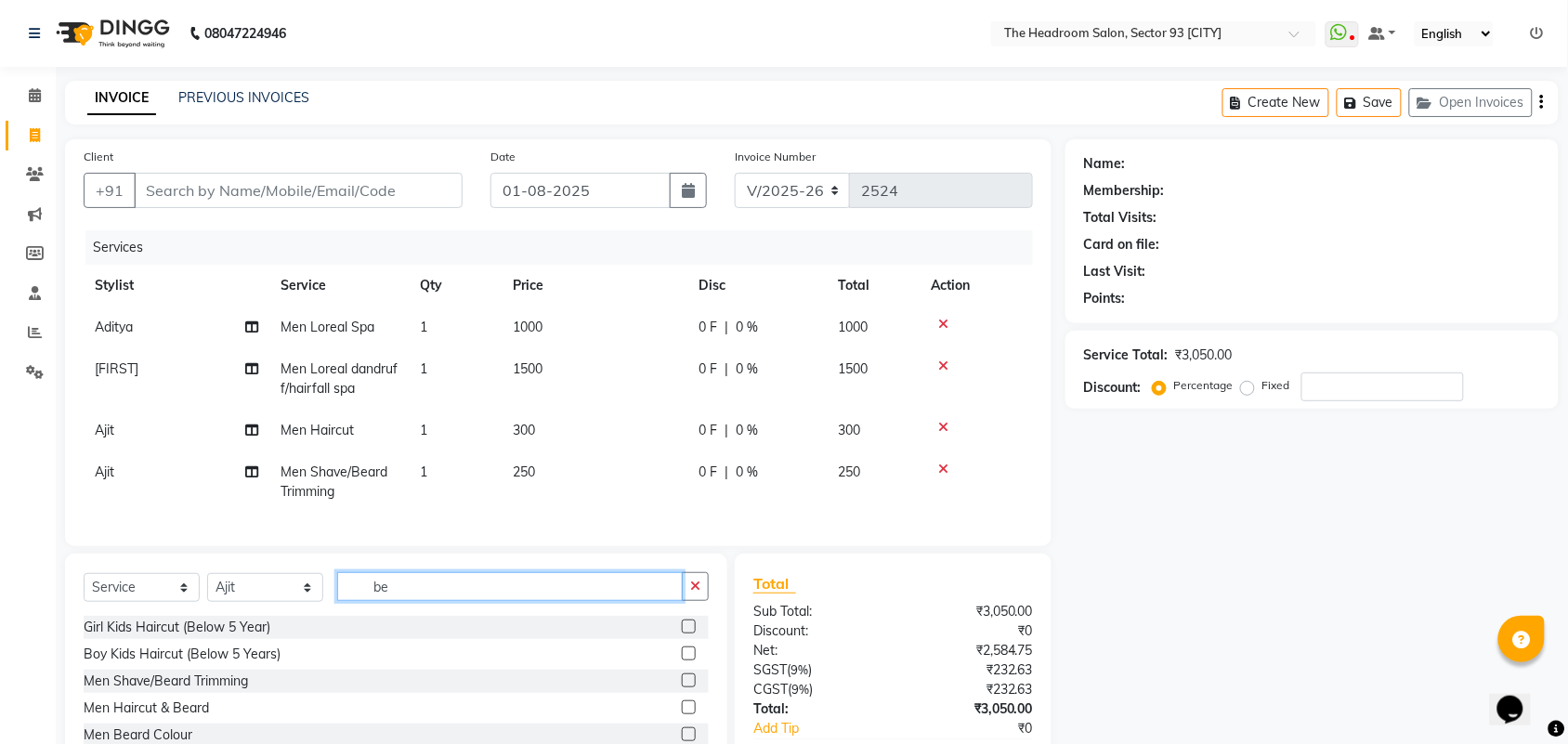 type on "b" 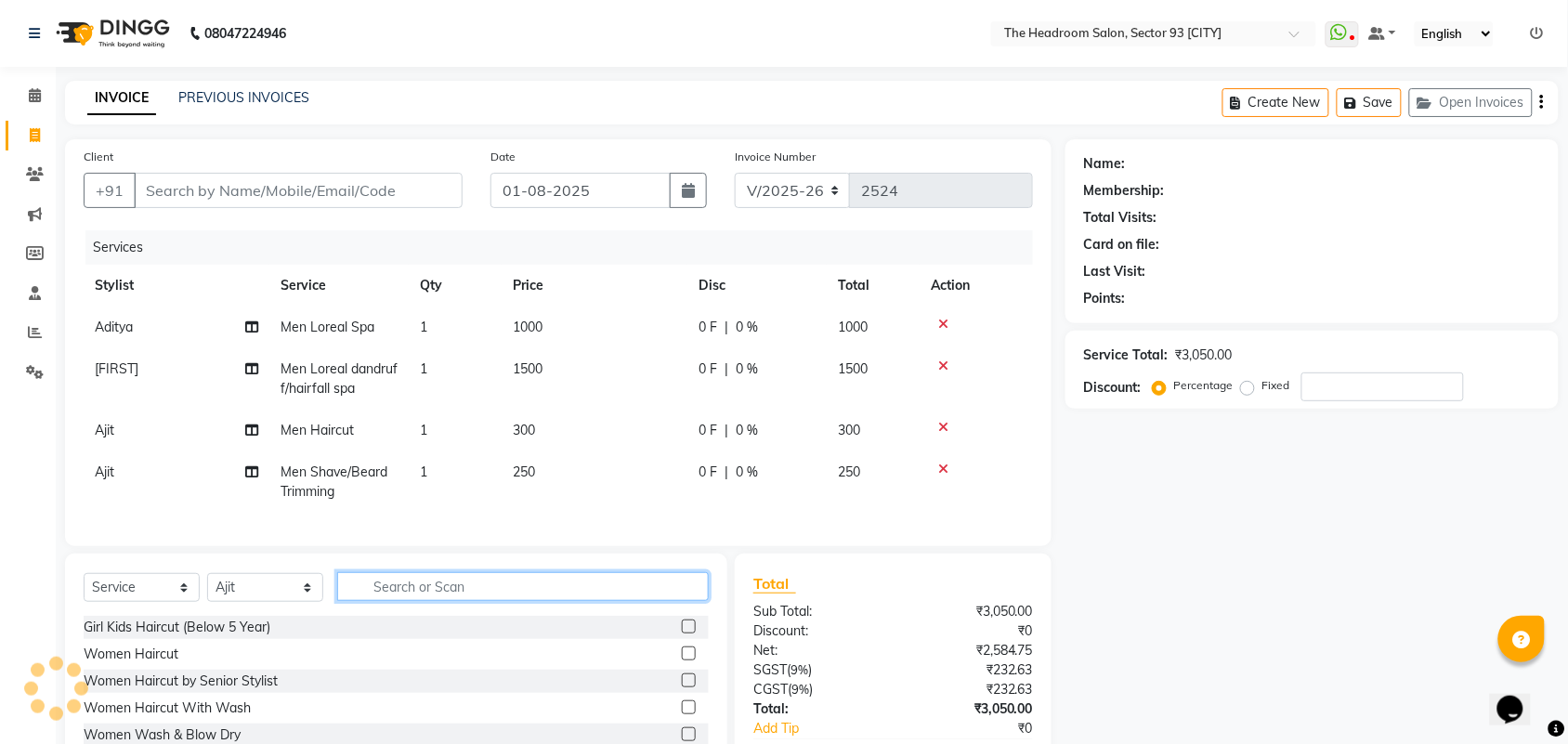 type 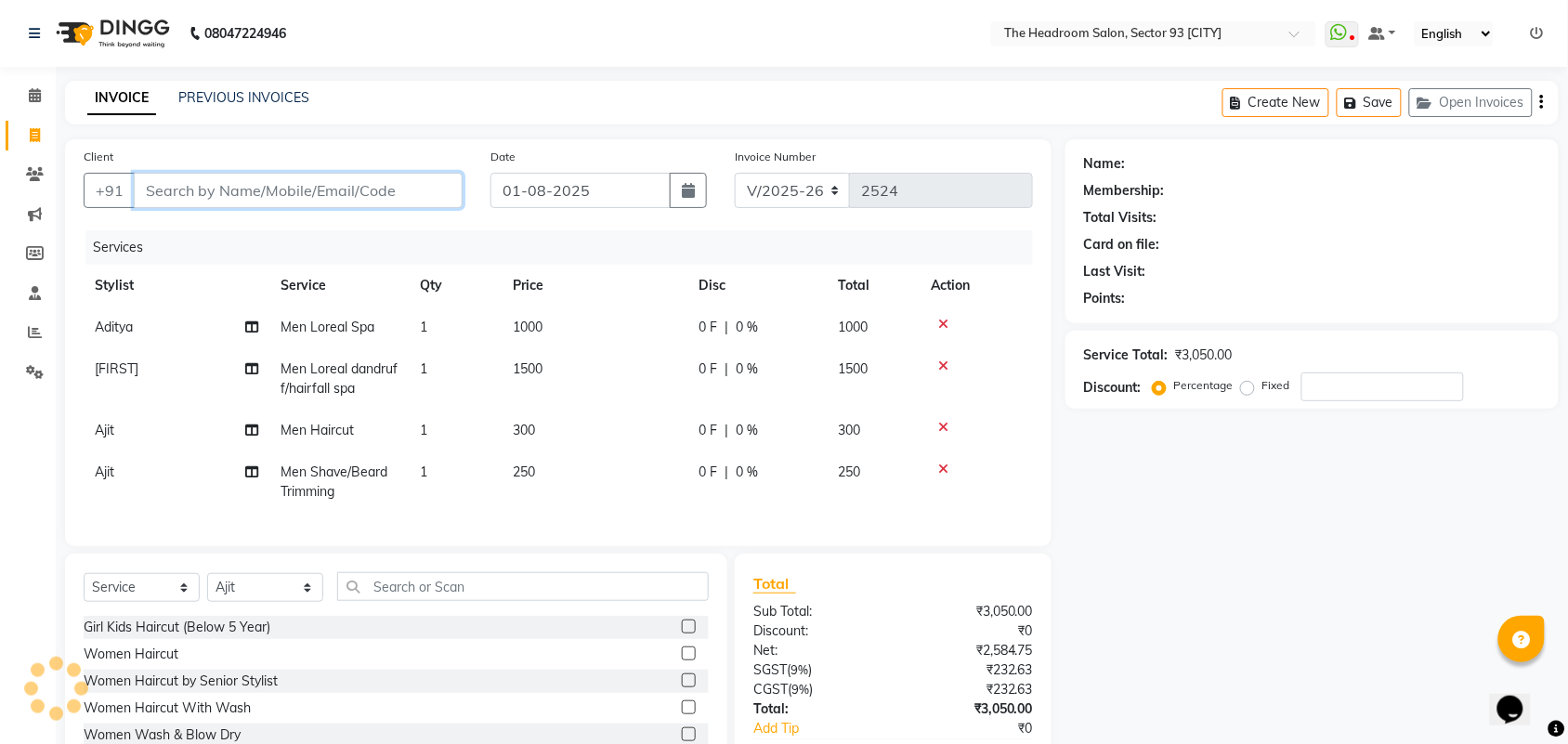 click on "Client" at bounding box center (298, 190) 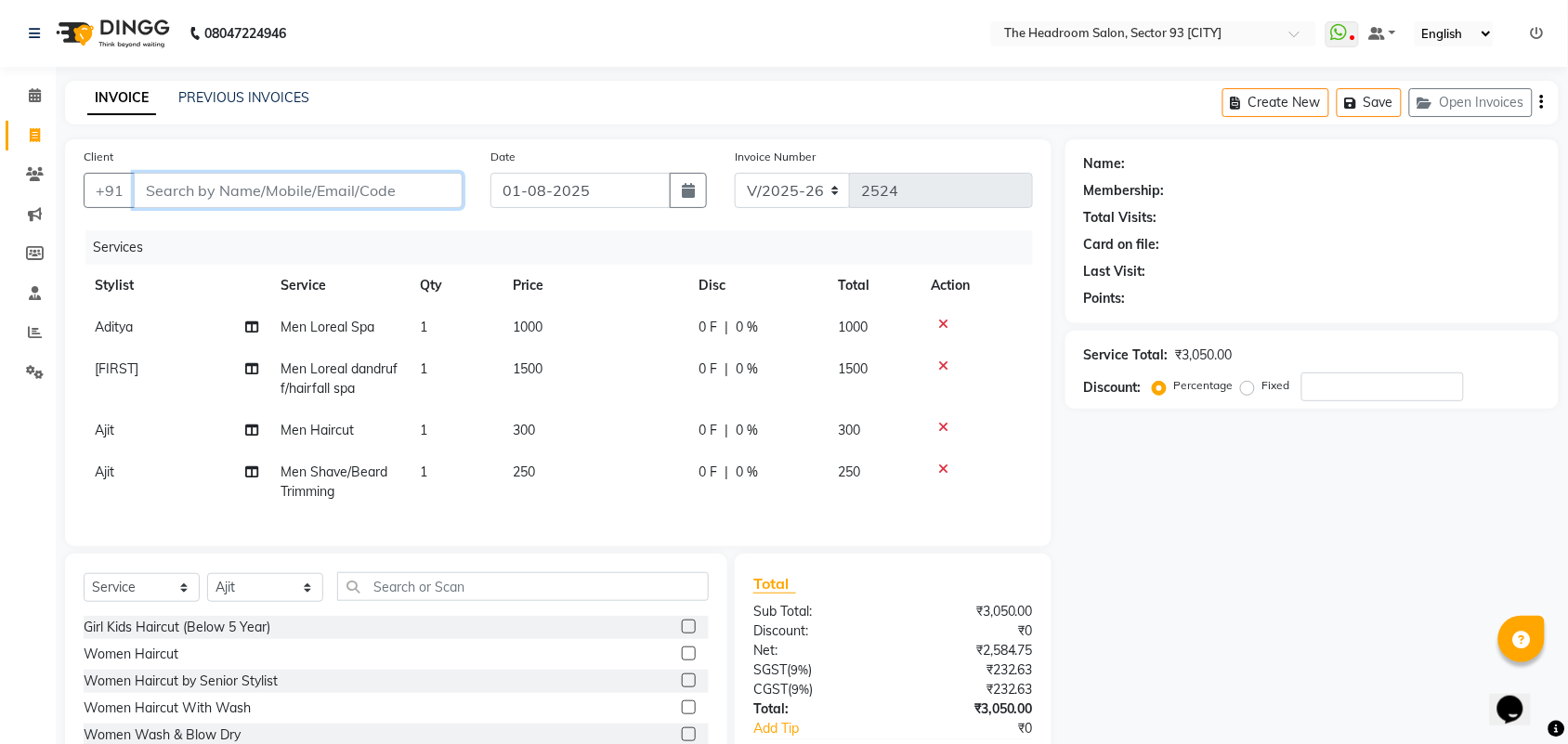 type on "r" 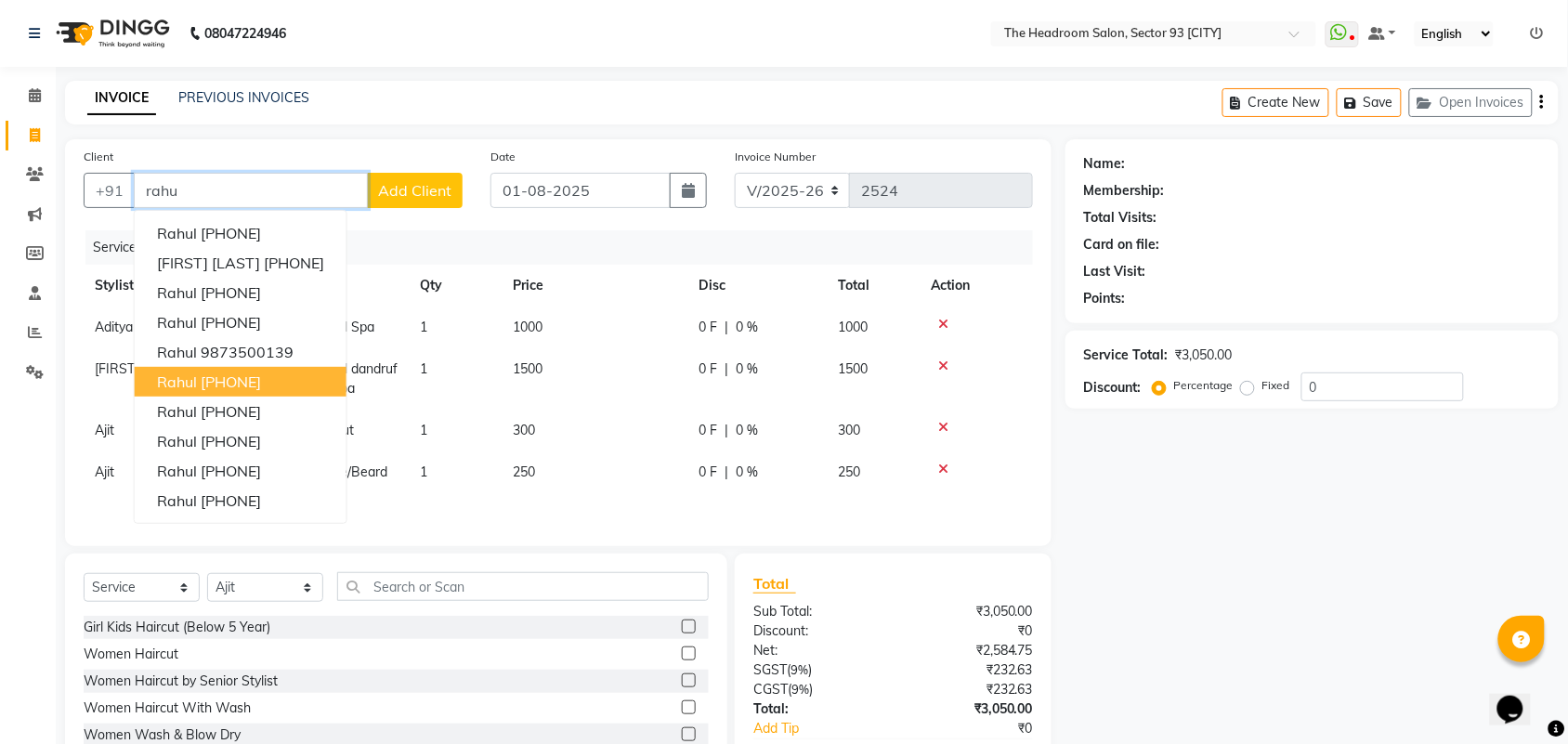 click on "[PHONE]" at bounding box center (230, 382) 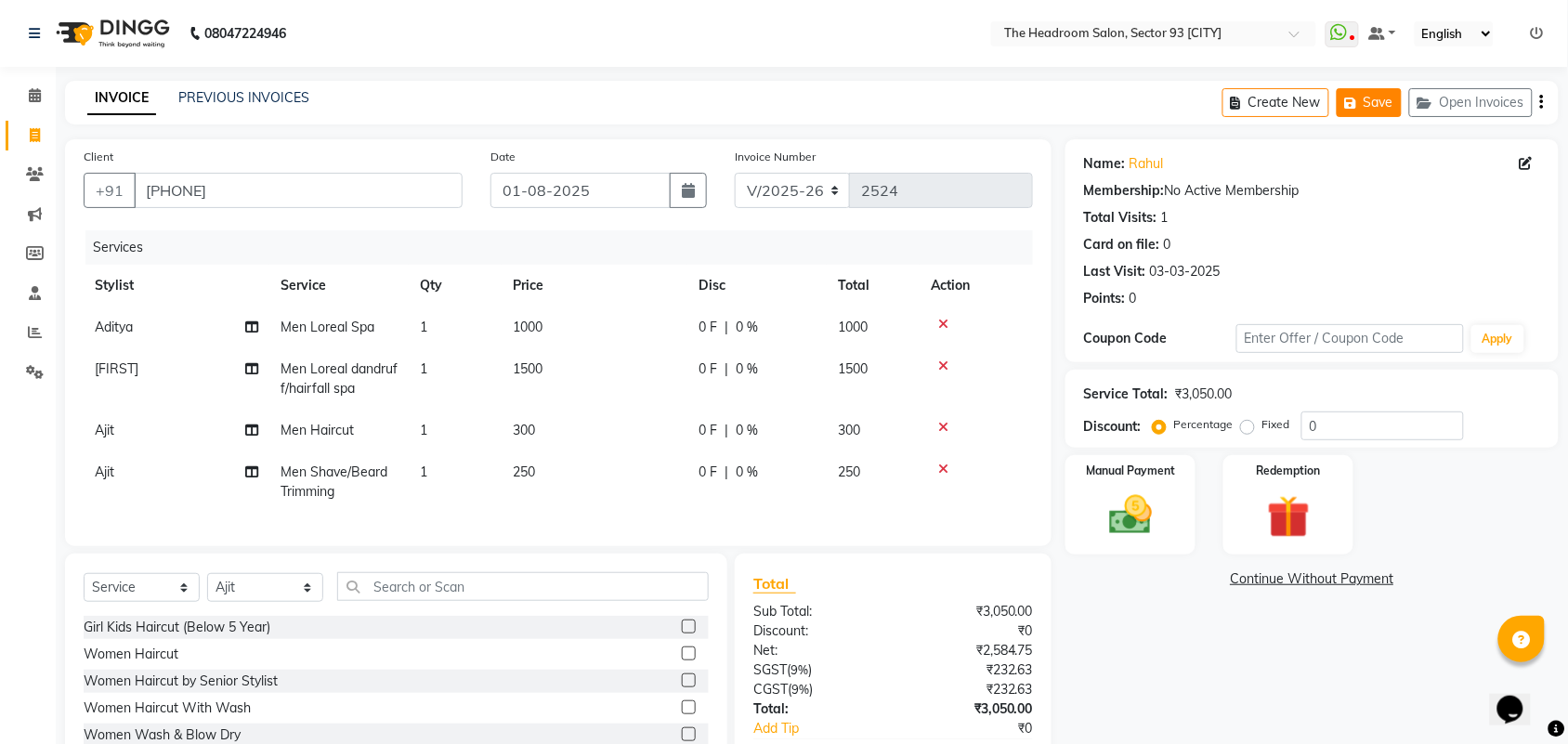 click on "Save" 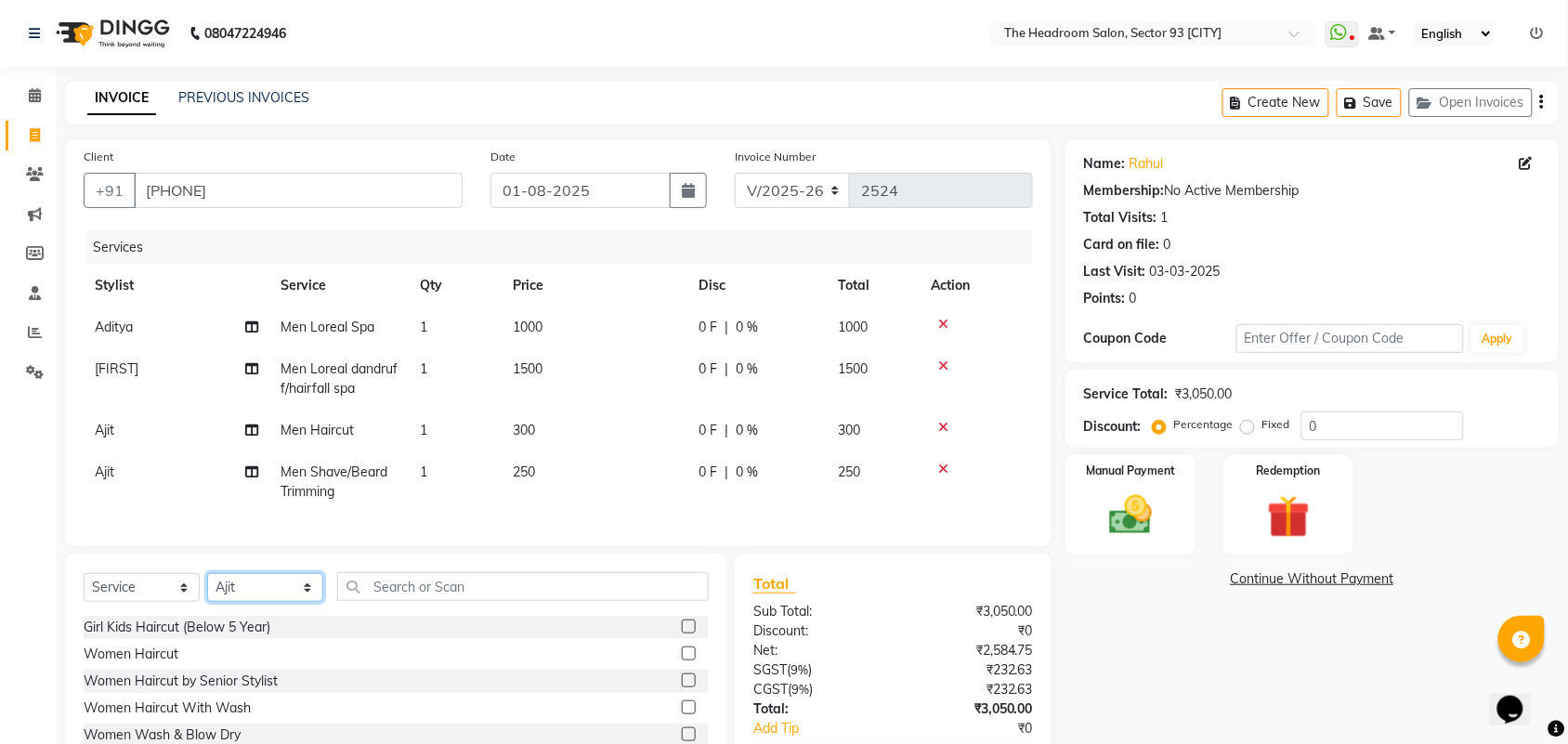 click on "Select Stylist [FIRST] [FIRST] [FIRST] [FIRST] [FIRST] [FIRST] Manager [FIRST] [FIRST] [FIRST] [FIRST] [FIRST] [FIRST] [FIRST]" 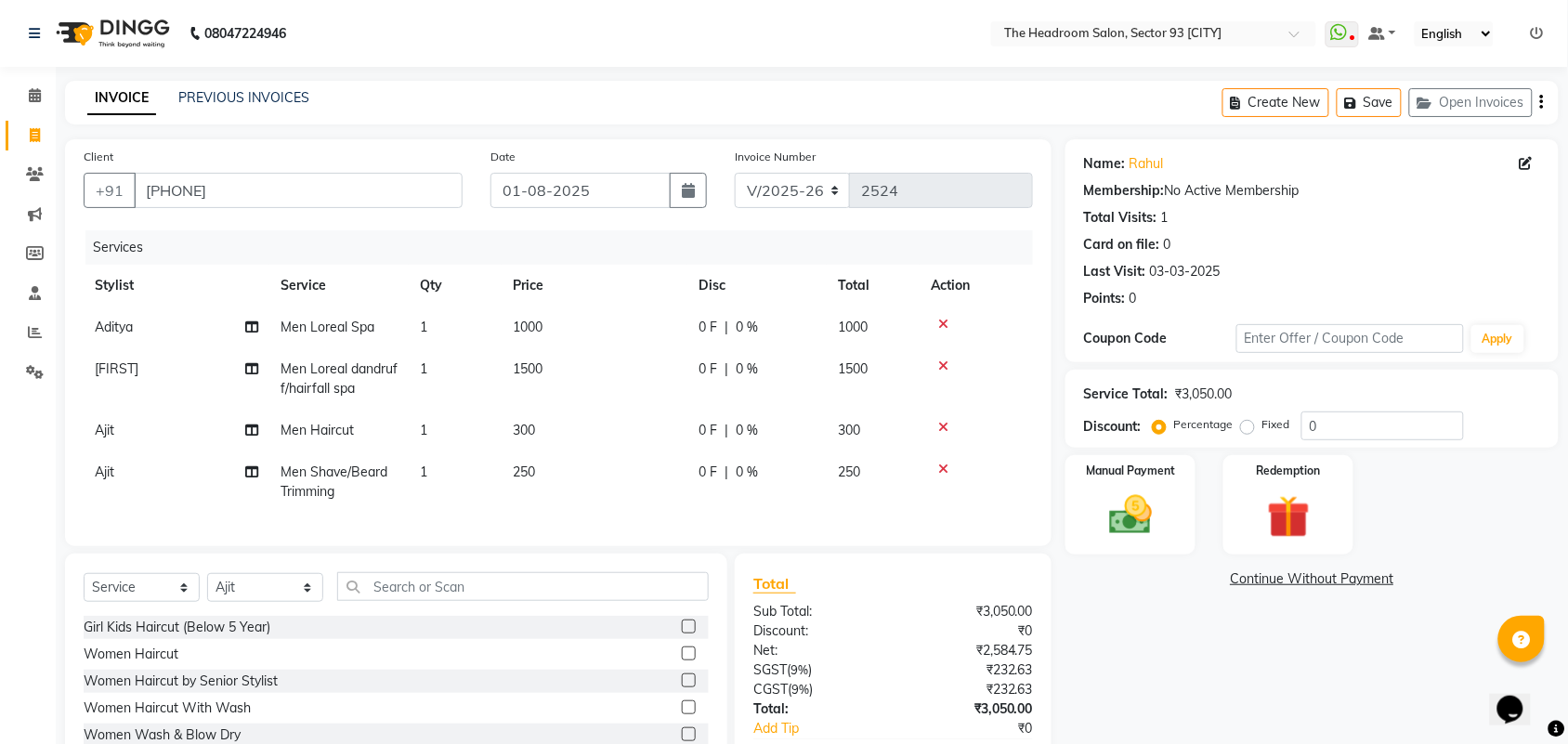 click on "Select Service Product Membership Package Voucher Prepaid Gift Card Select Stylist [FIRST] [FIRST] [FIRST] [FIRST] [FIRST] [FIRST] Manager [FIRST] [FIRST] [FIRST] [FIRST] [FIRST] [FIRST] [FIRST]" 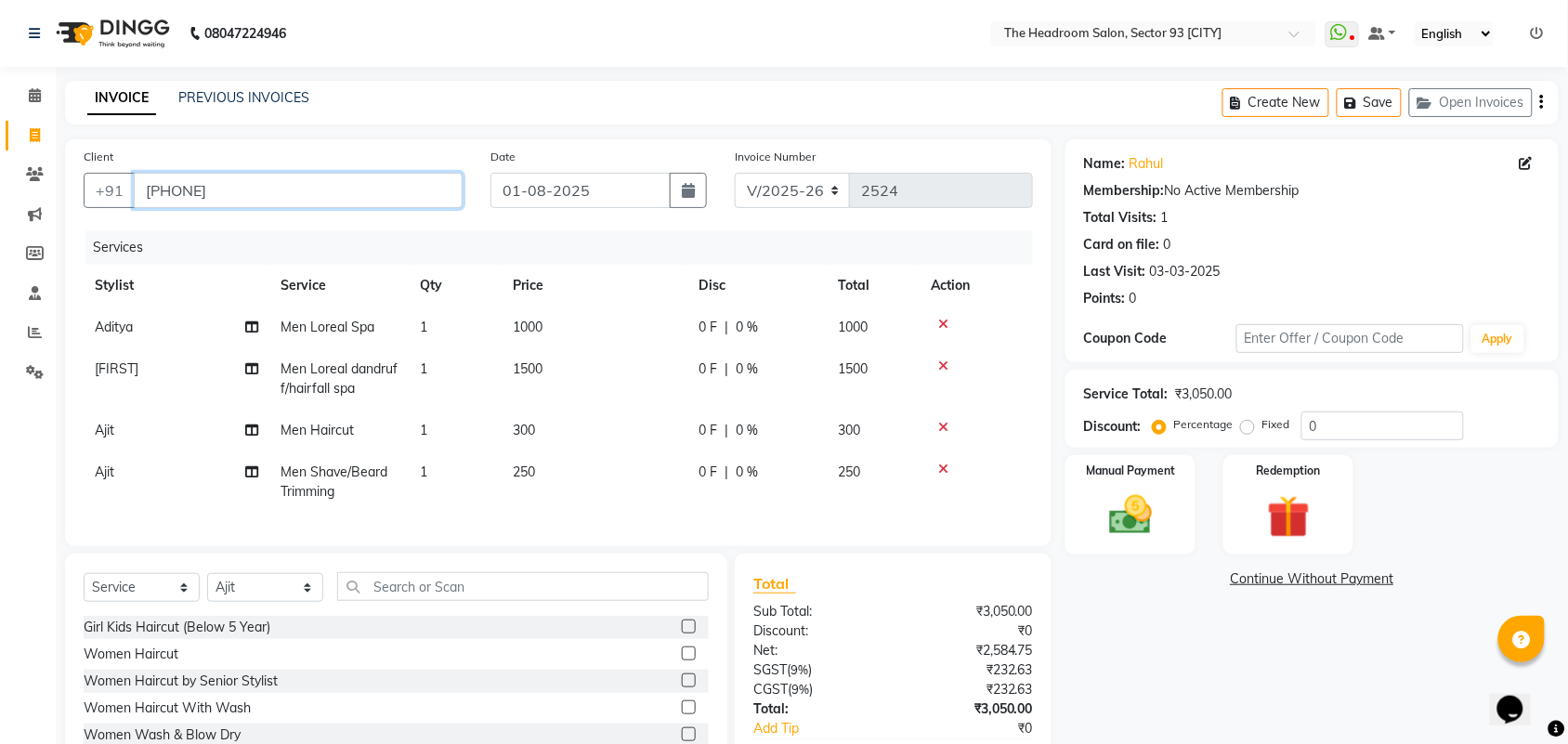 click on "[PHONE]" at bounding box center [298, 190] 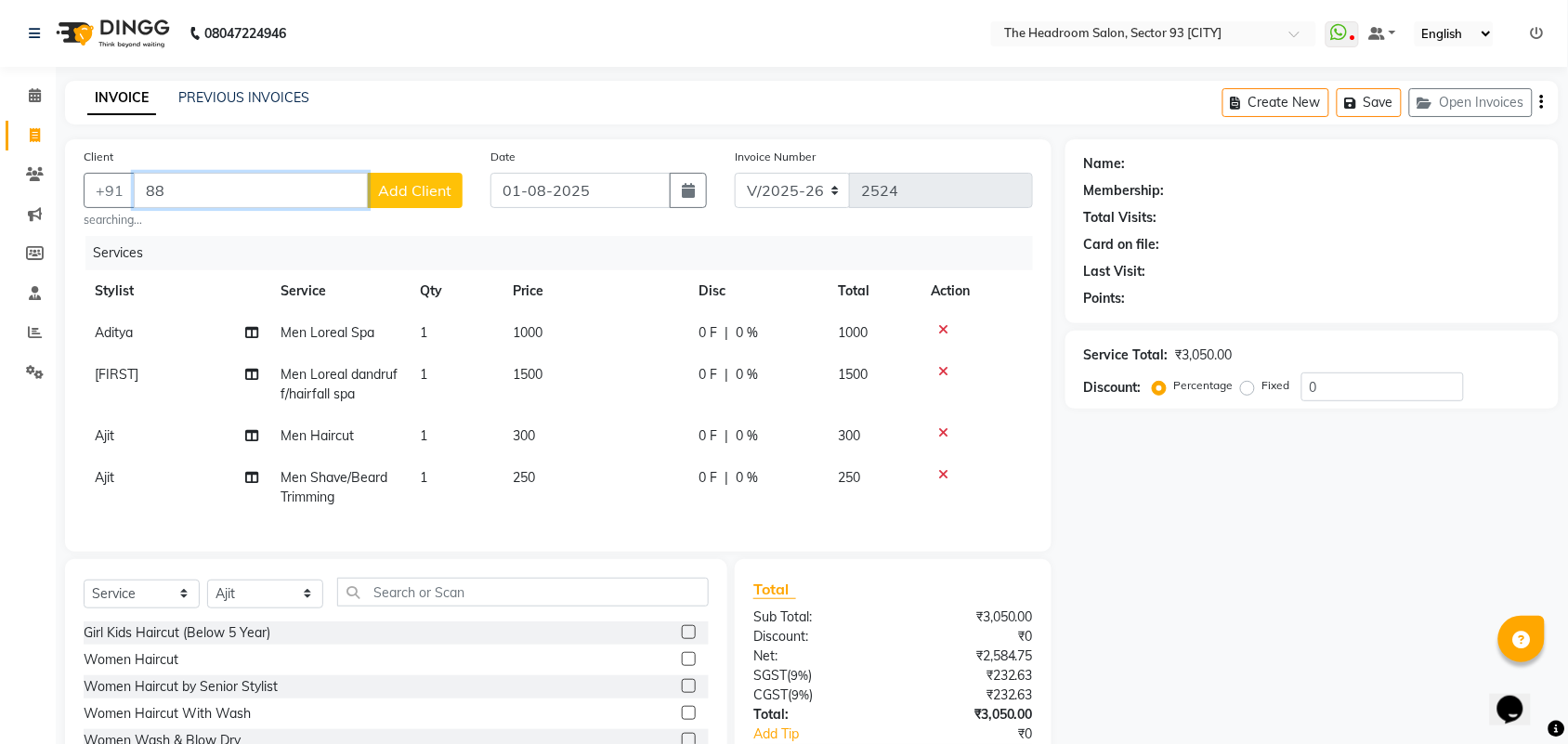 type on "8" 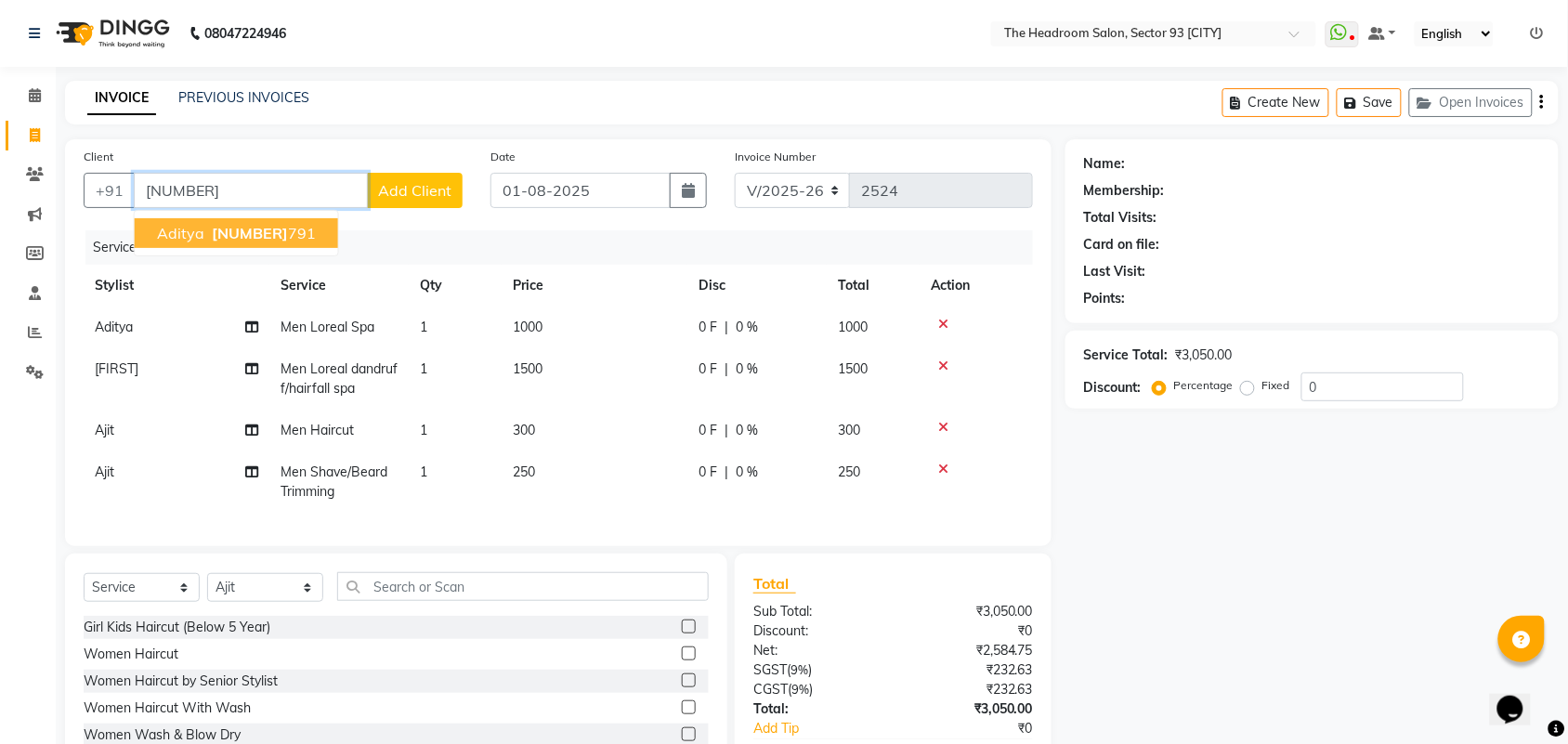 click on "[NUMBER]" at bounding box center (250, 233) 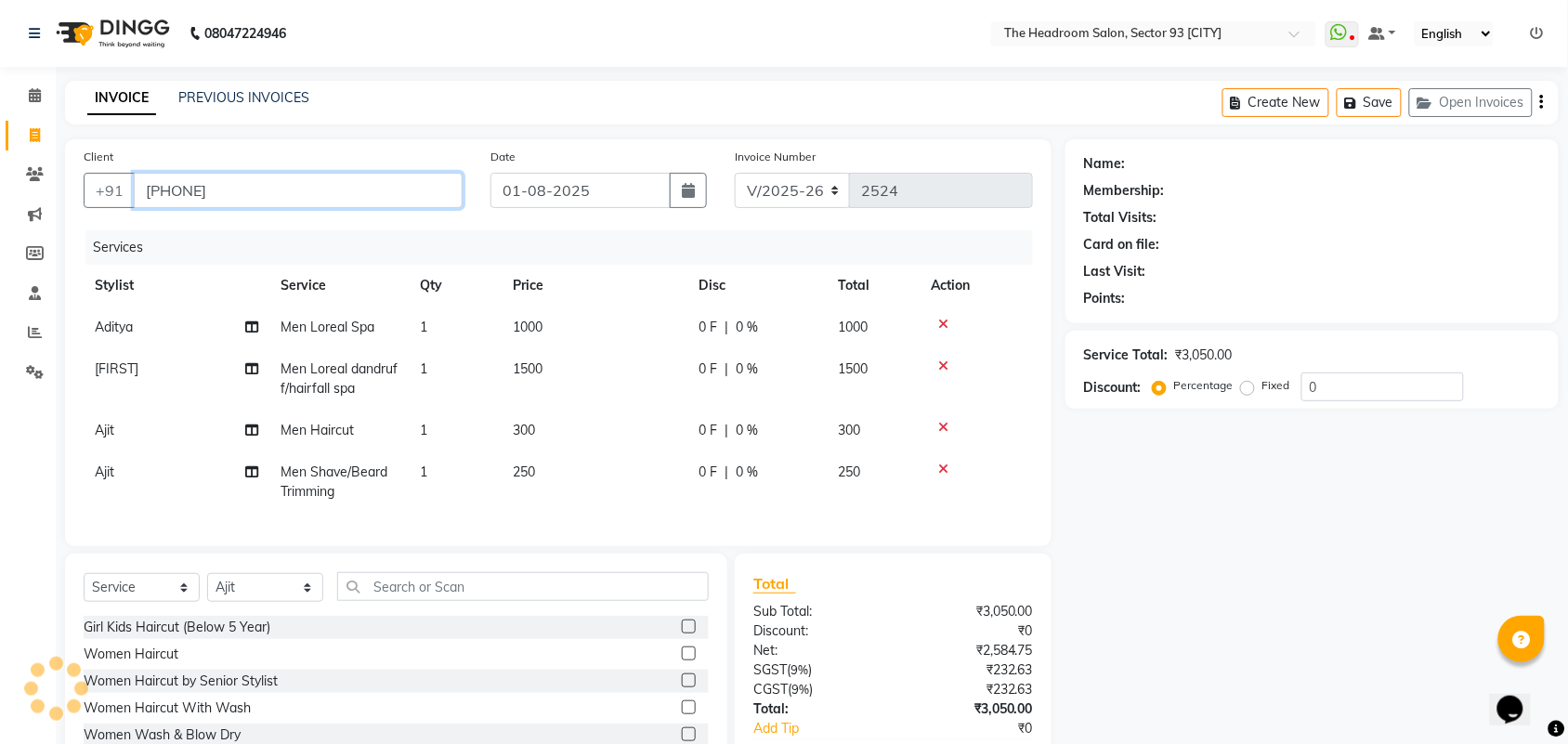type on "[PHONE]" 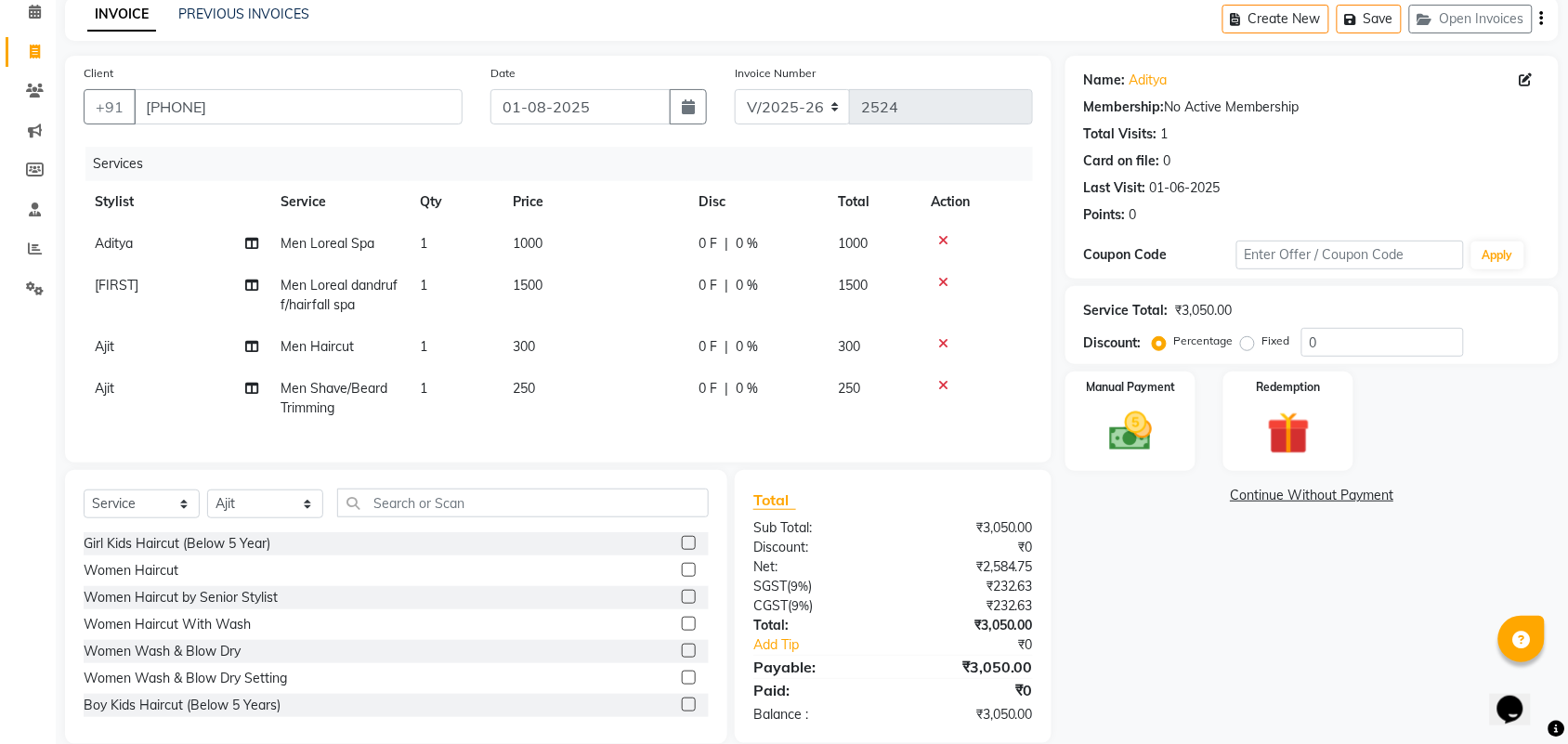 scroll, scrollTop: 127, scrollLeft: 0, axis: vertical 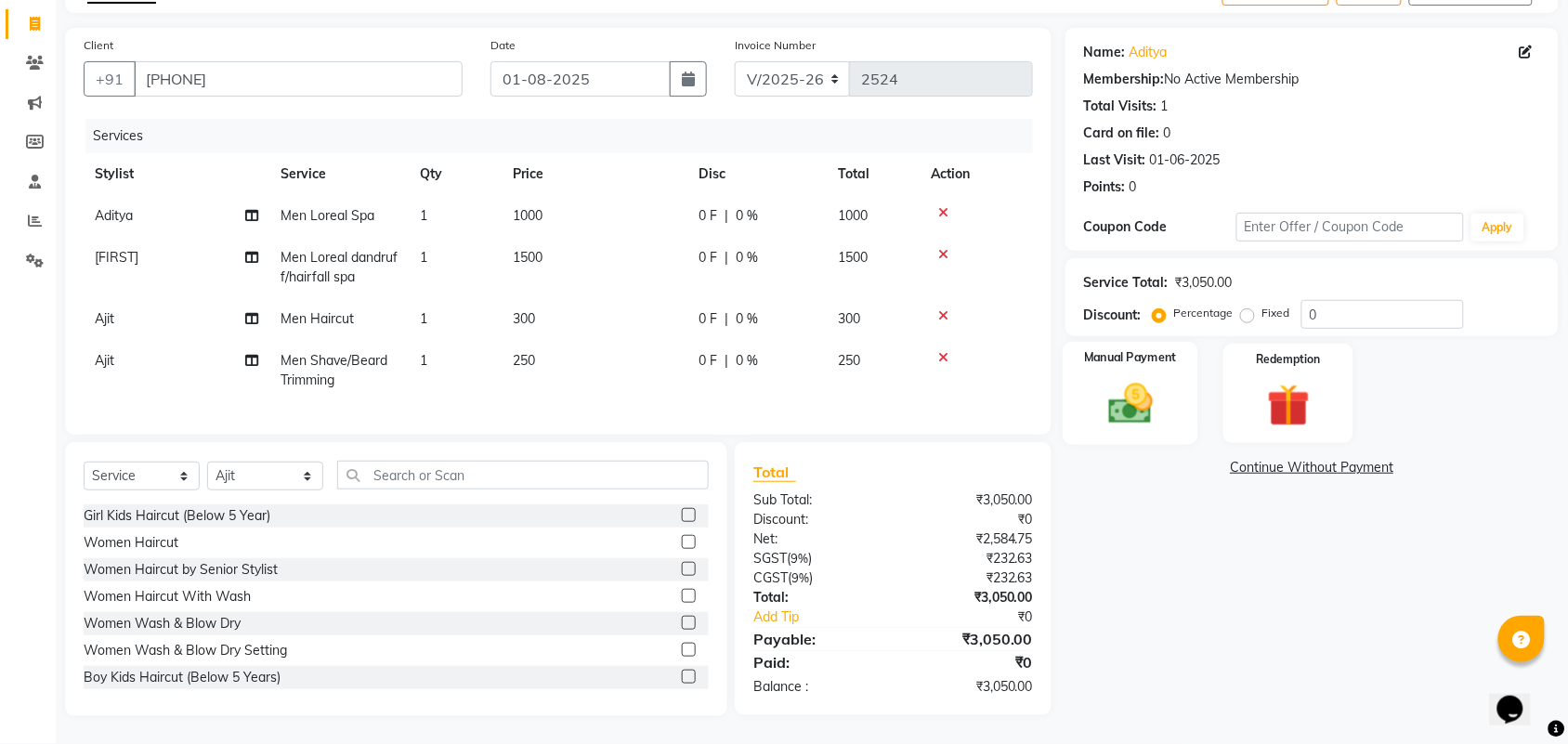 click 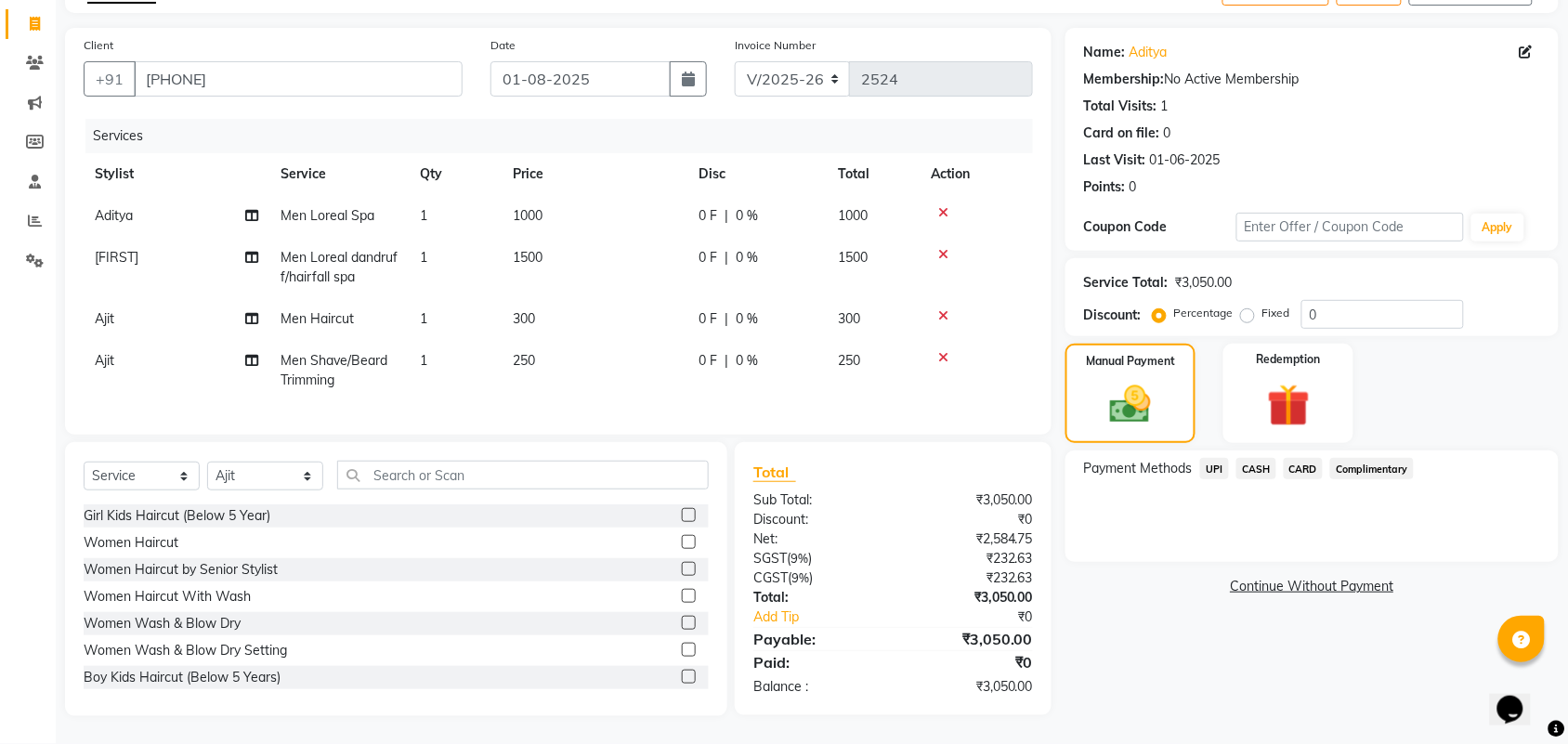 click on "CARD" 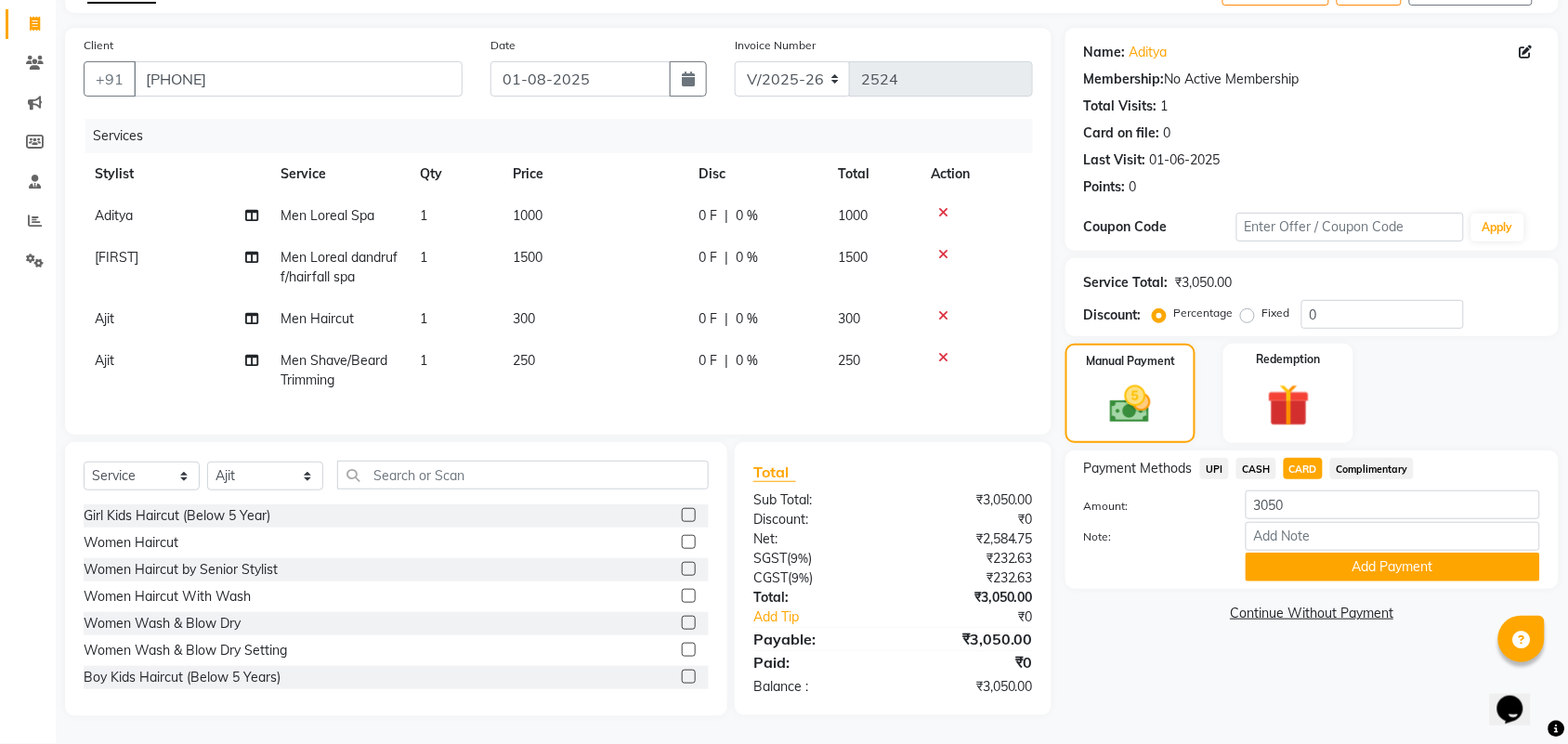 click on "Add Payment" 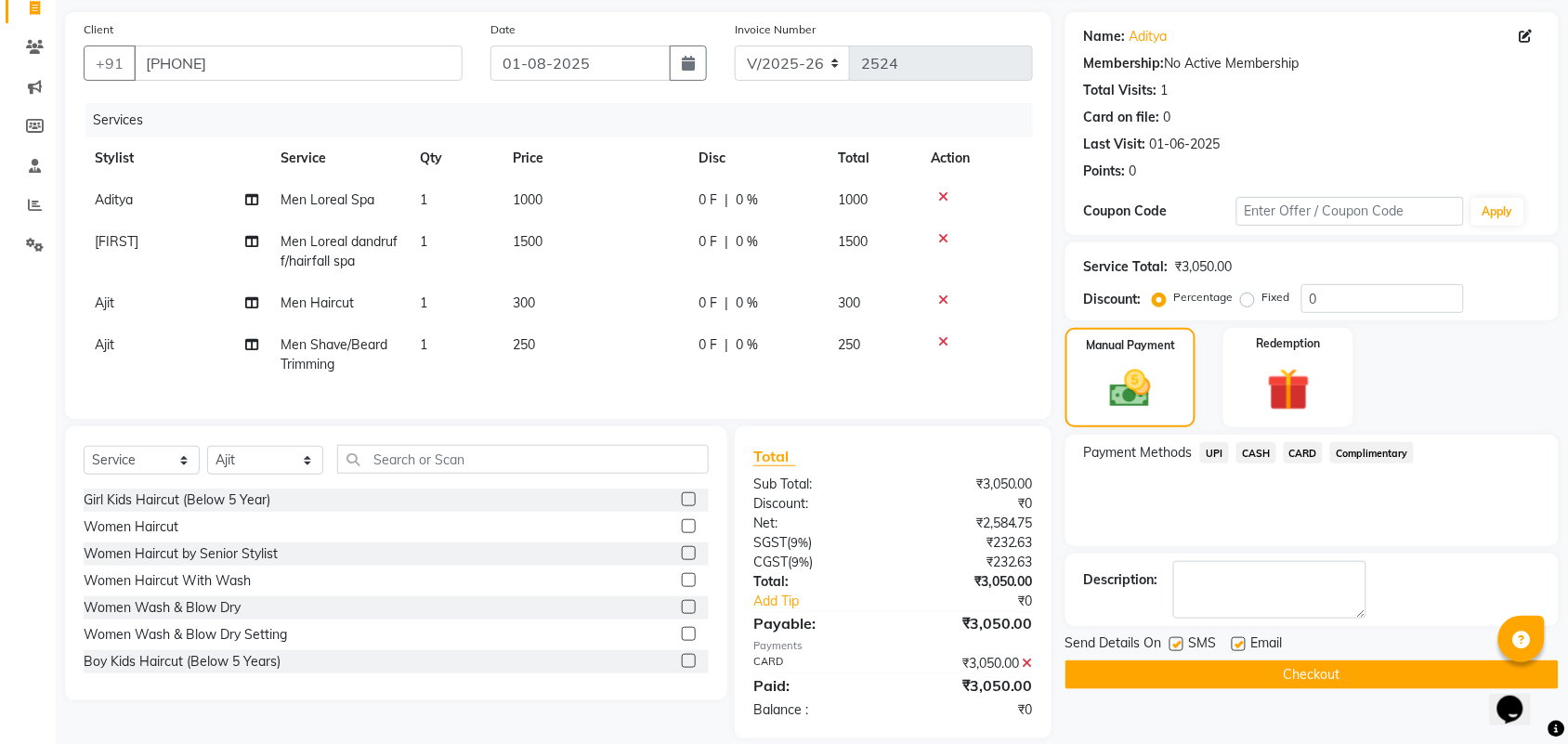 click on "Checkout" 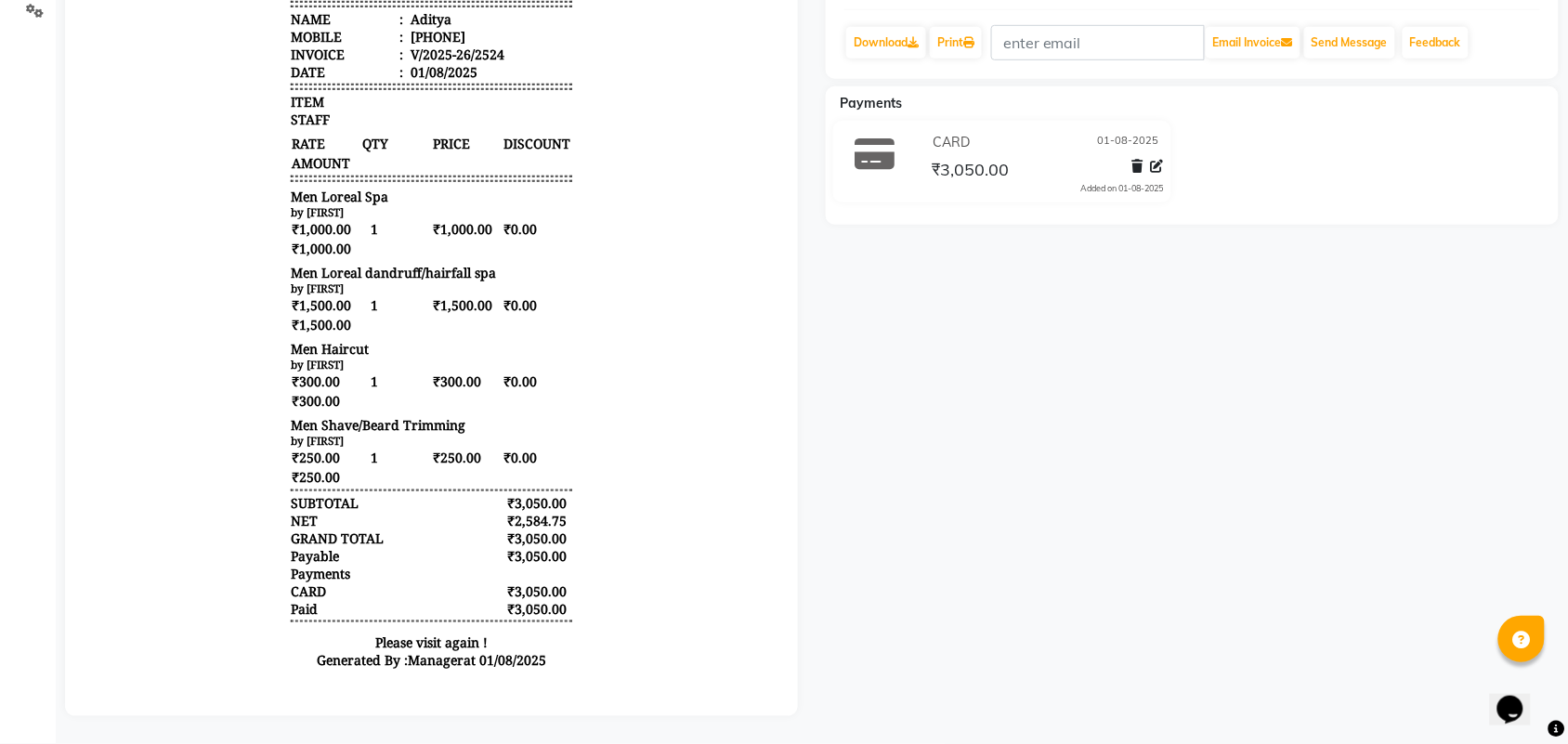 scroll, scrollTop: 14, scrollLeft: 0, axis: vertical 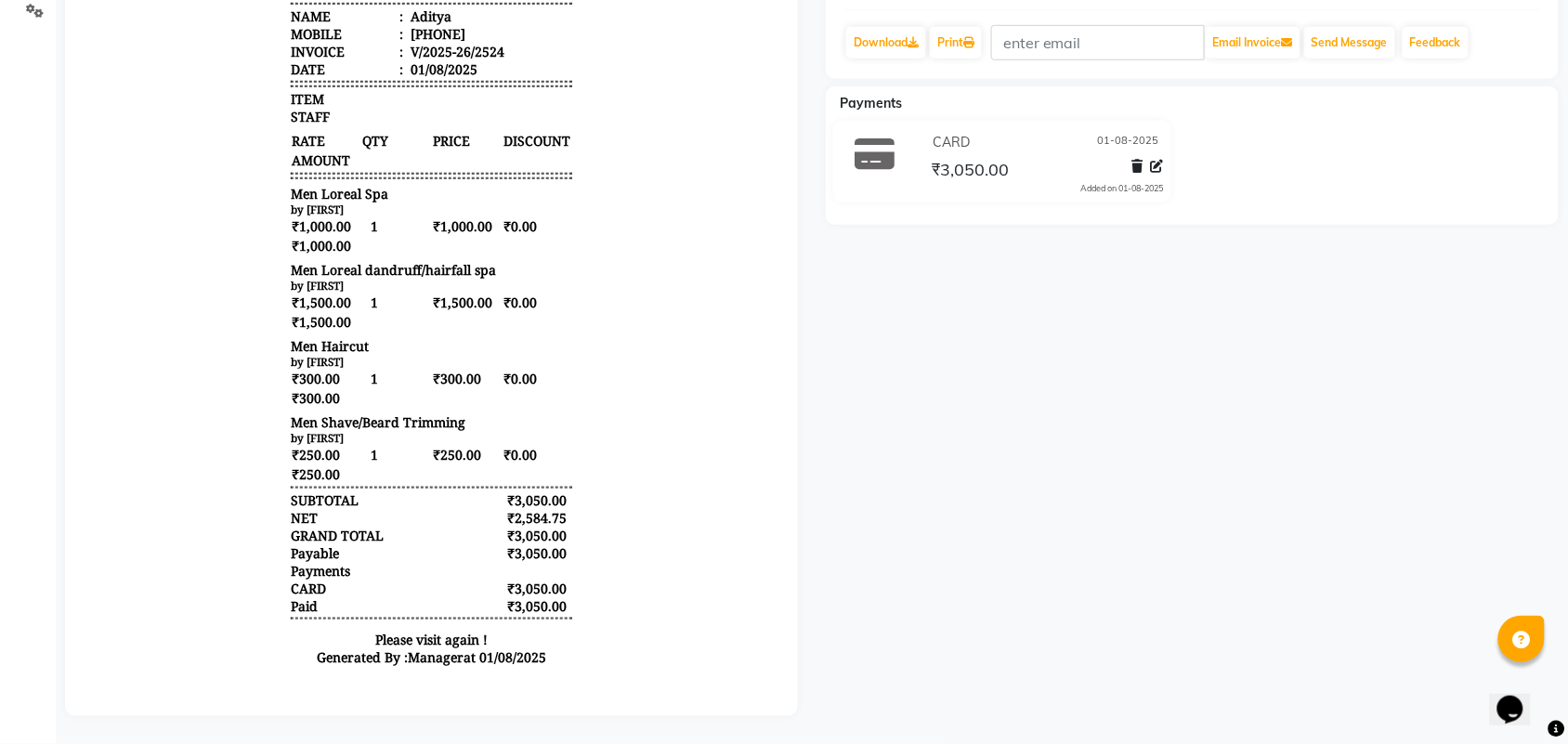select on "service" 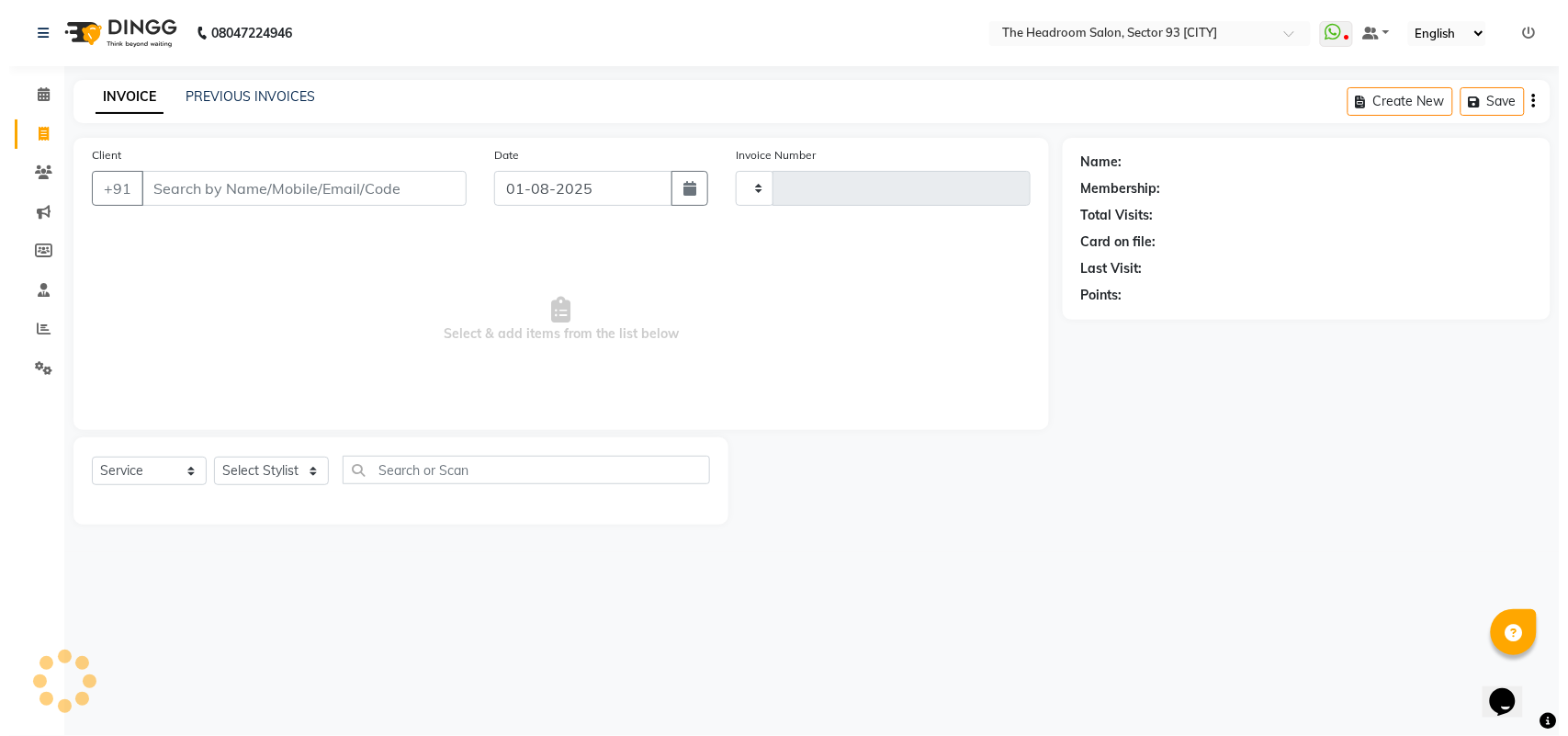 scroll, scrollTop: 0, scrollLeft: 0, axis: both 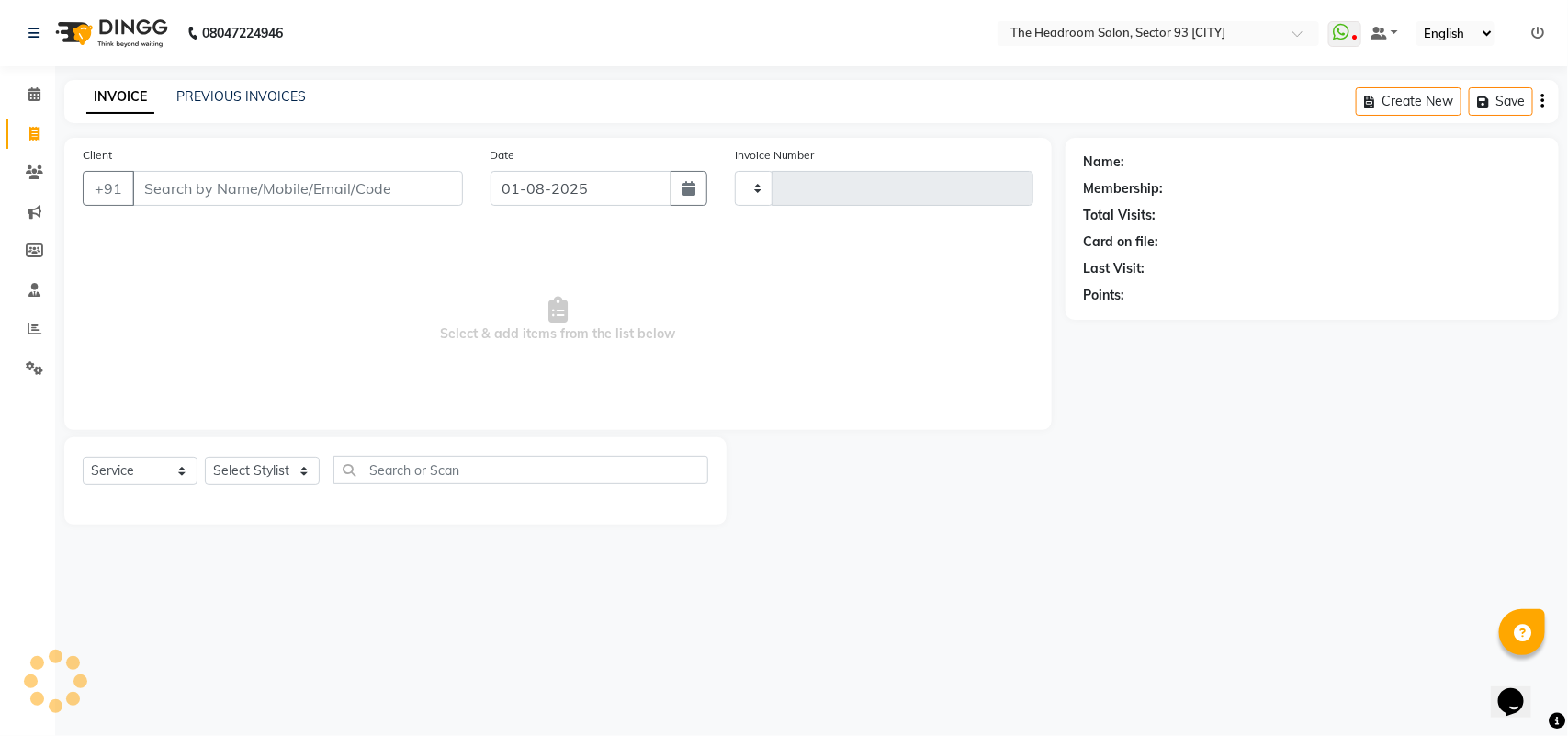 type on "2525" 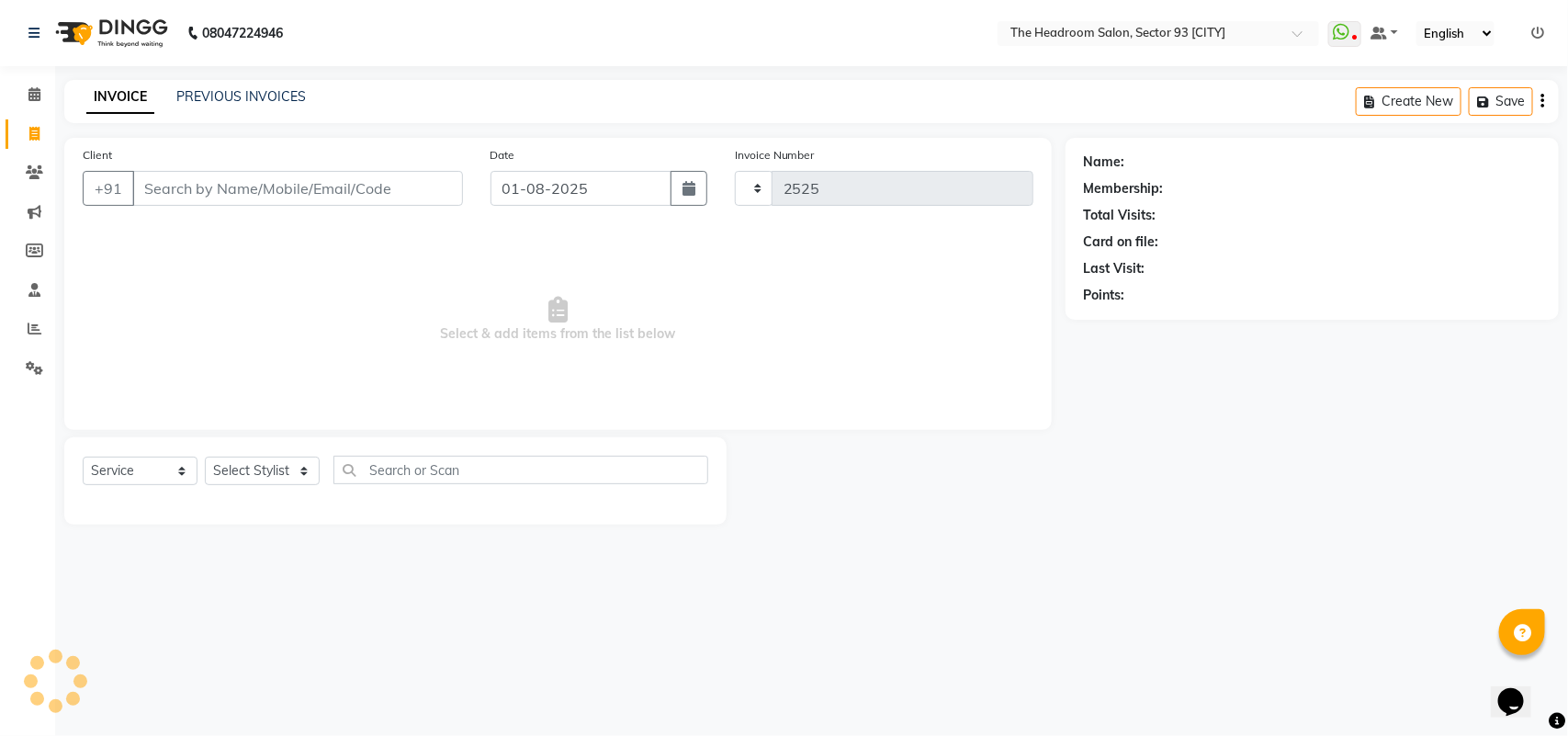 select on "6933" 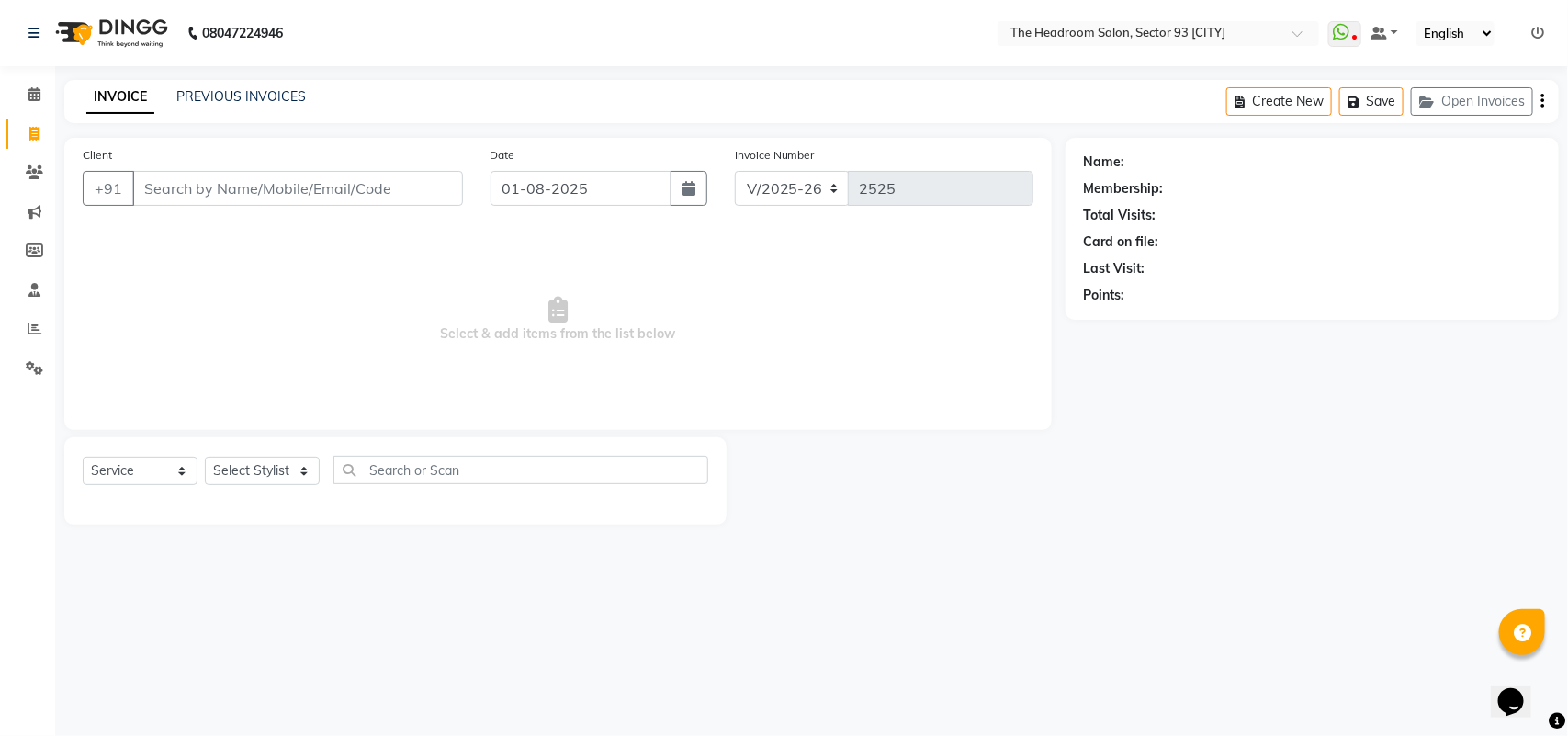 click on "Client" at bounding box center (298, 188) 